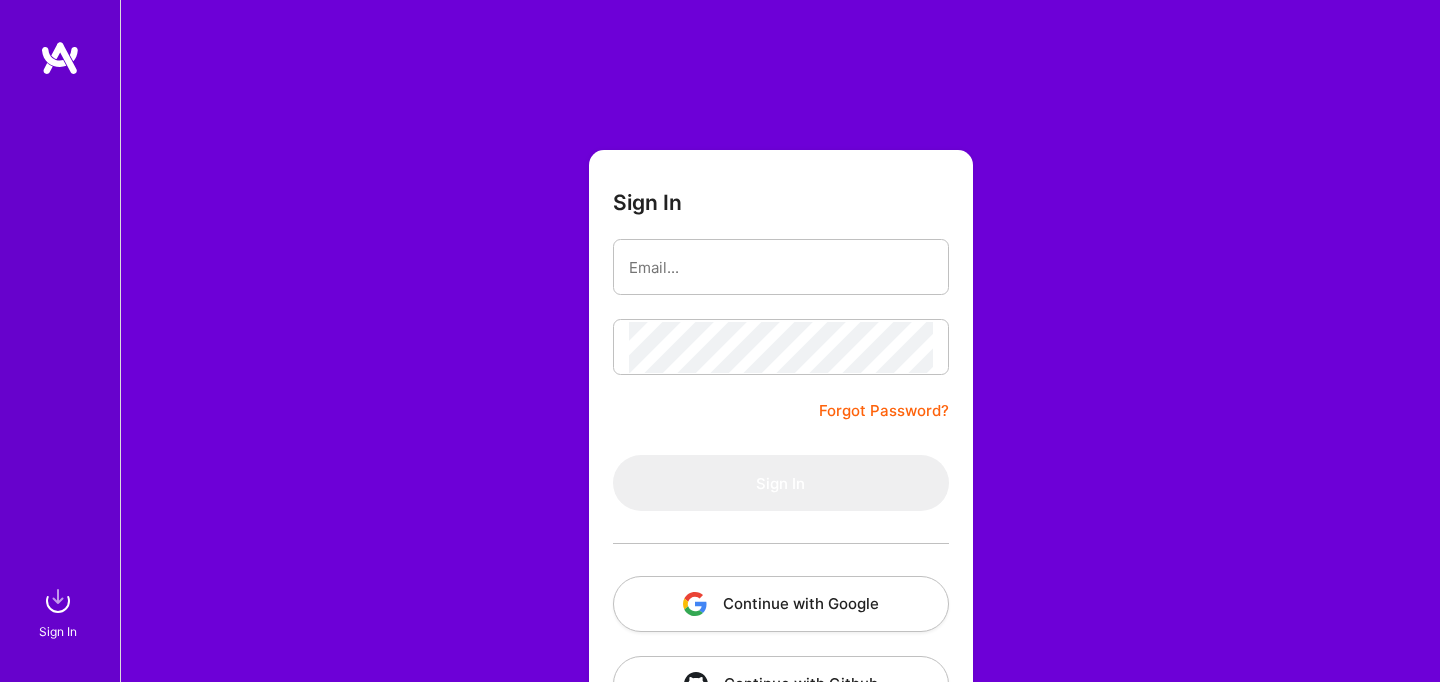 scroll, scrollTop: 0, scrollLeft: 0, axis: both 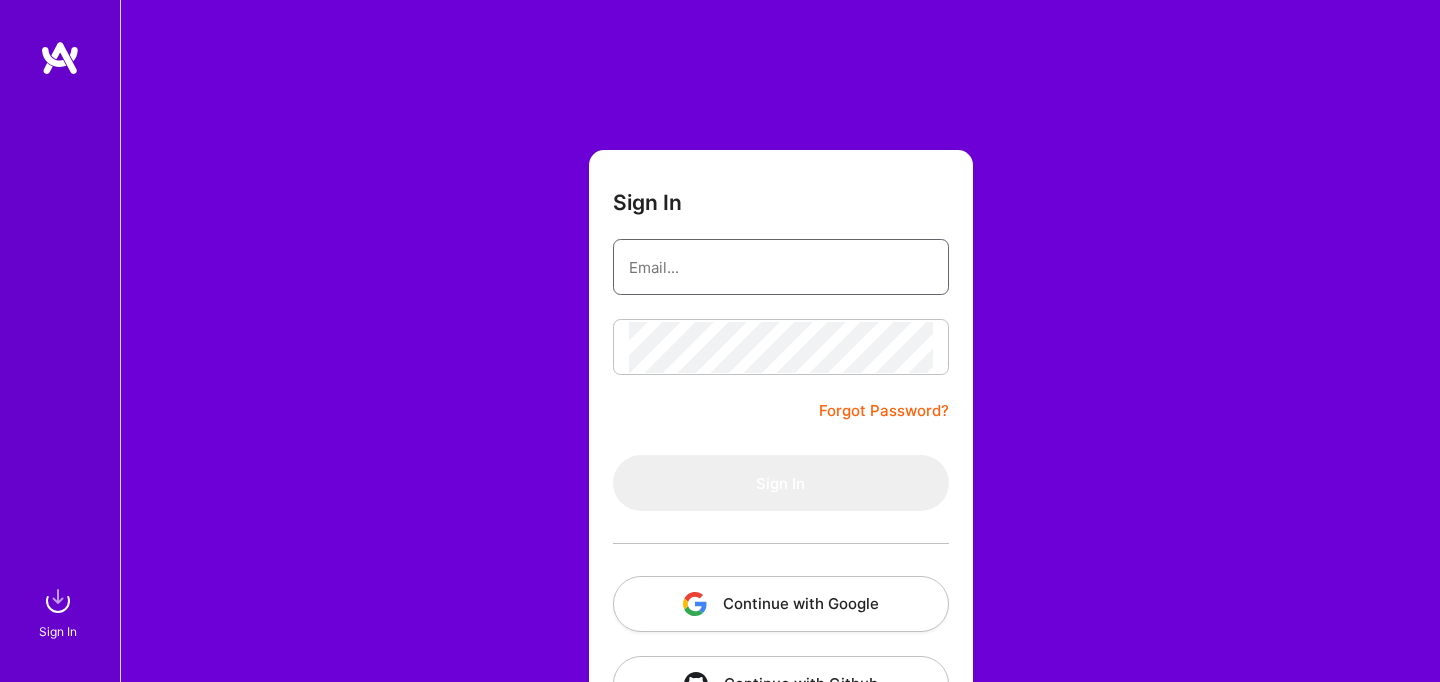 type on "[FIRST]@[DOMAIN]" 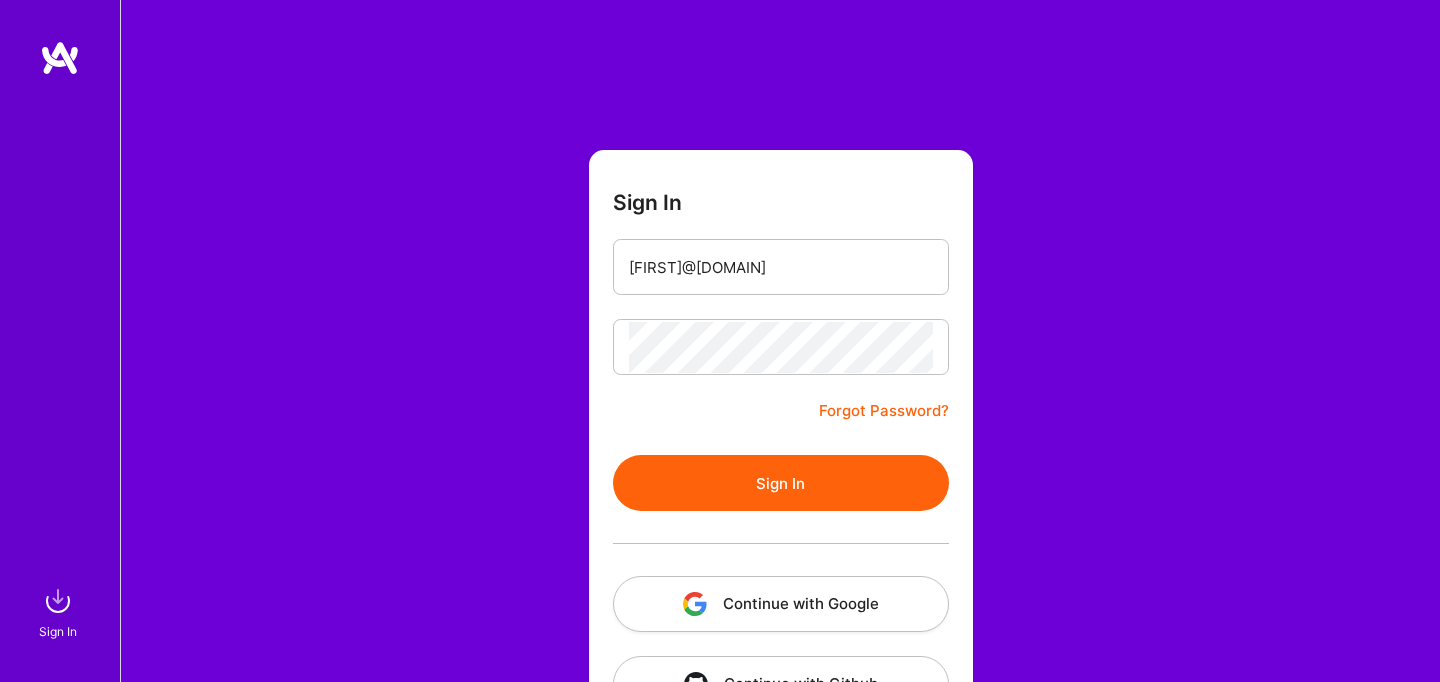 click on "Sign In" at bounding box center (781, 483) 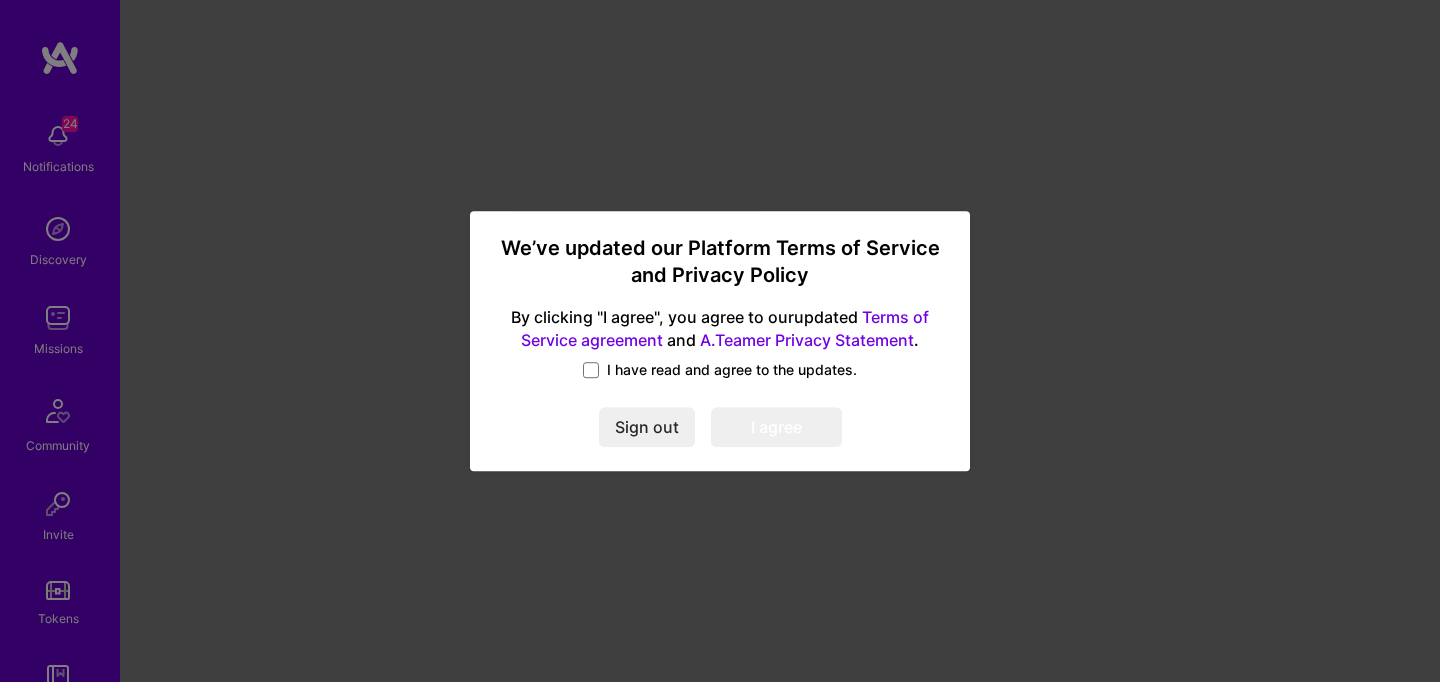 click on "I have read and agree to the updates." at bounding box center (720, 371) 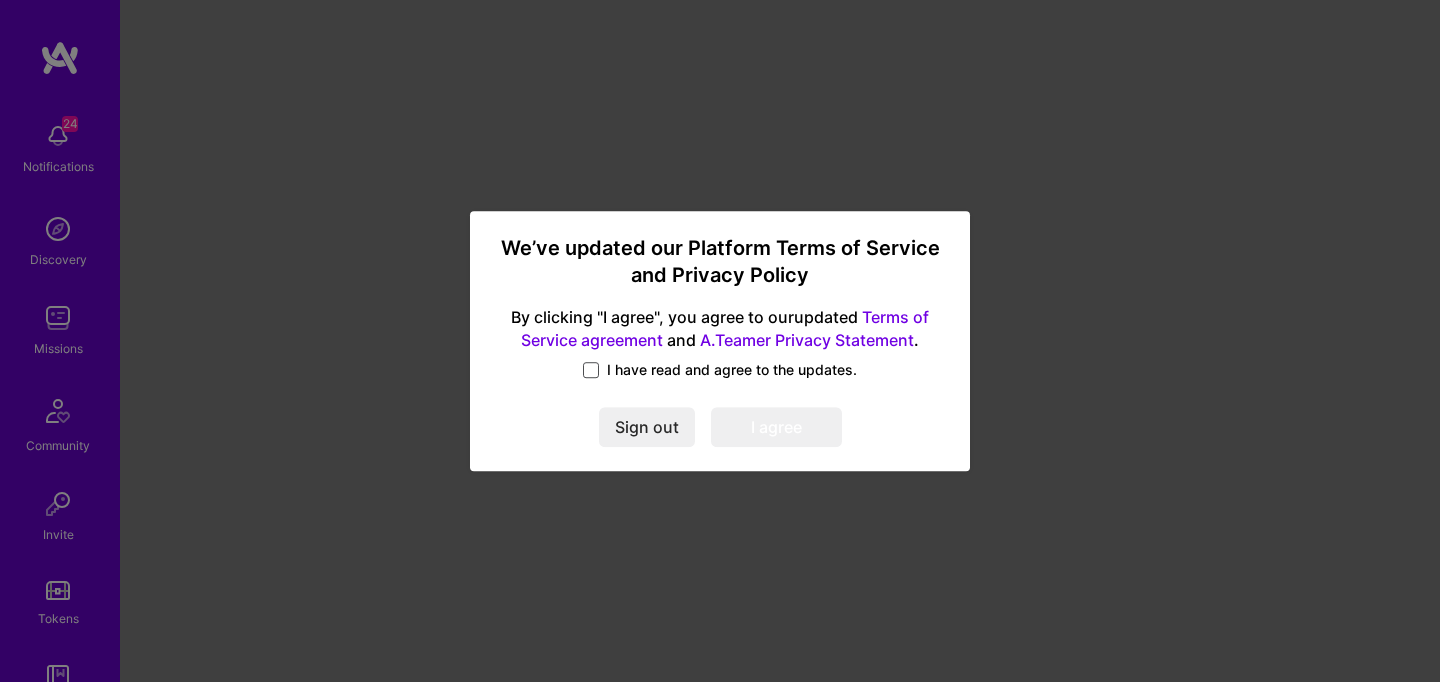click at bounding box center (591, 370) 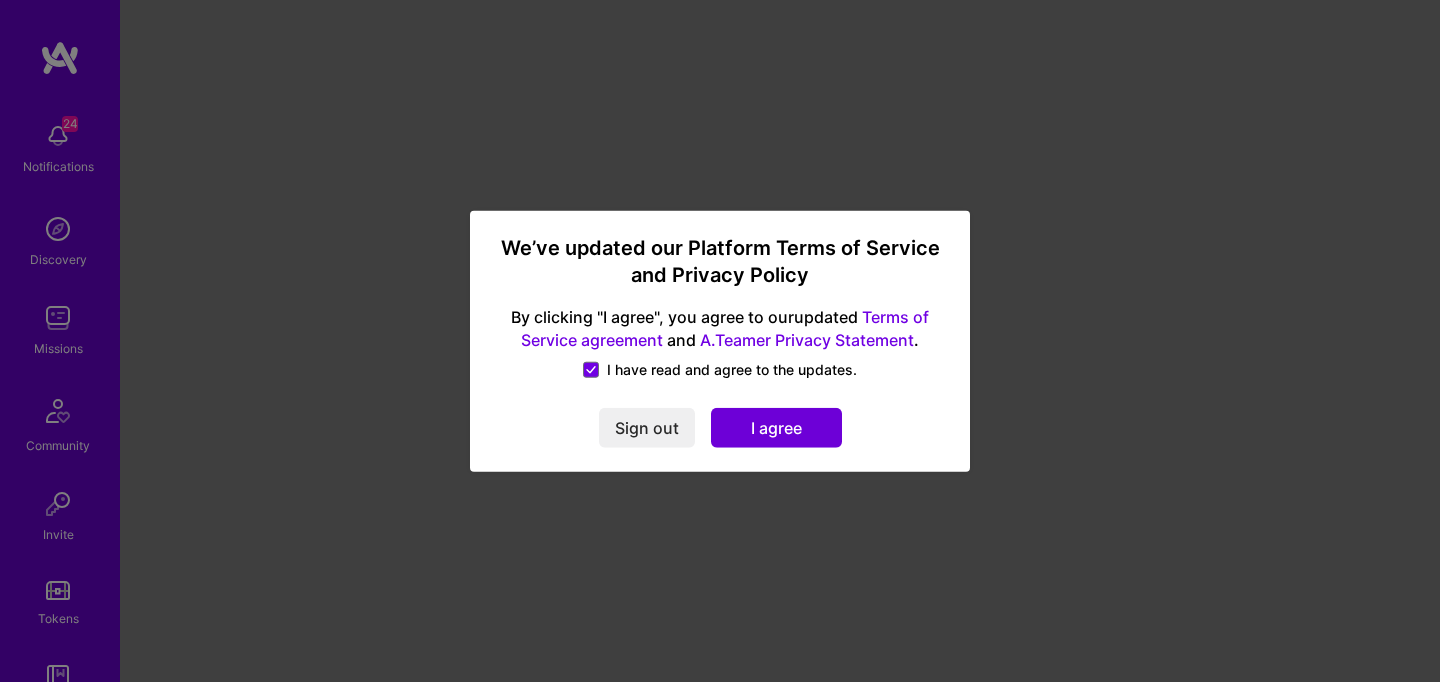 click on "I agree" at bounding box center (776, 427) 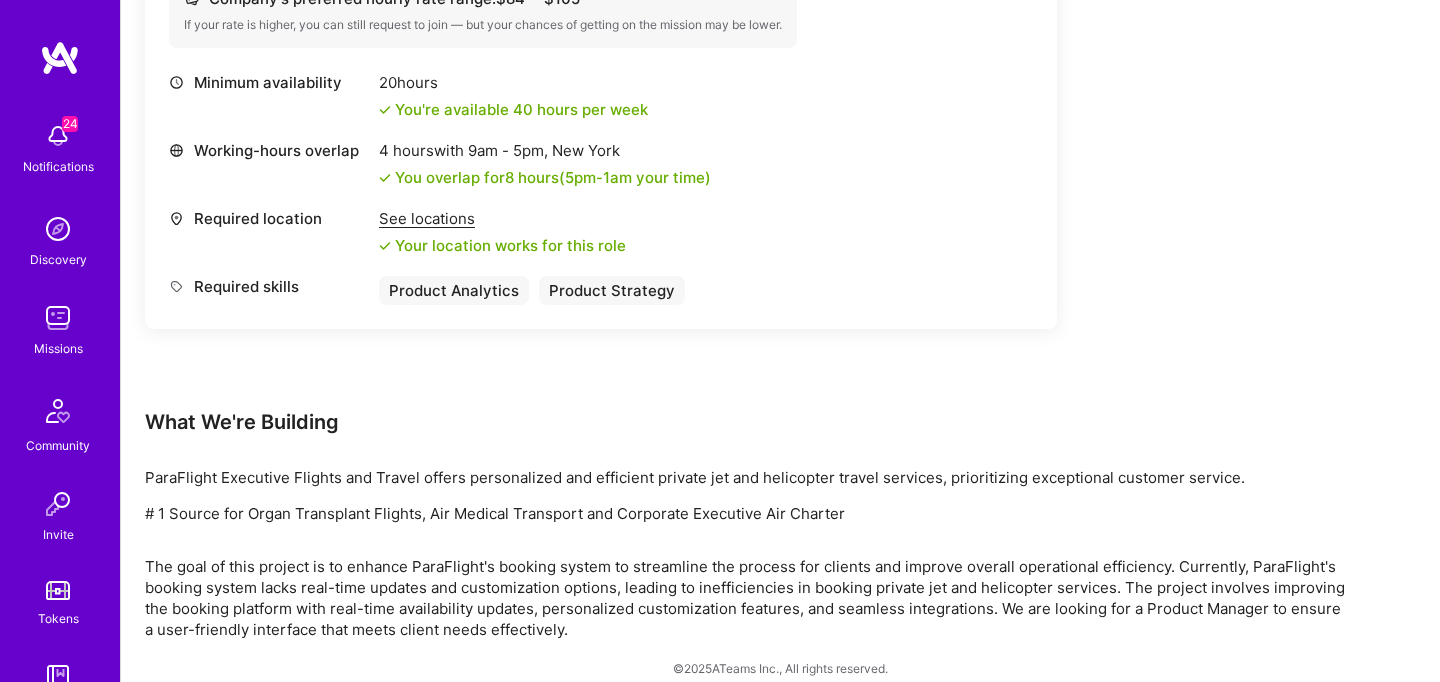 scroll, scrollTop: 833, scrollLeft: 0, axis: vertical 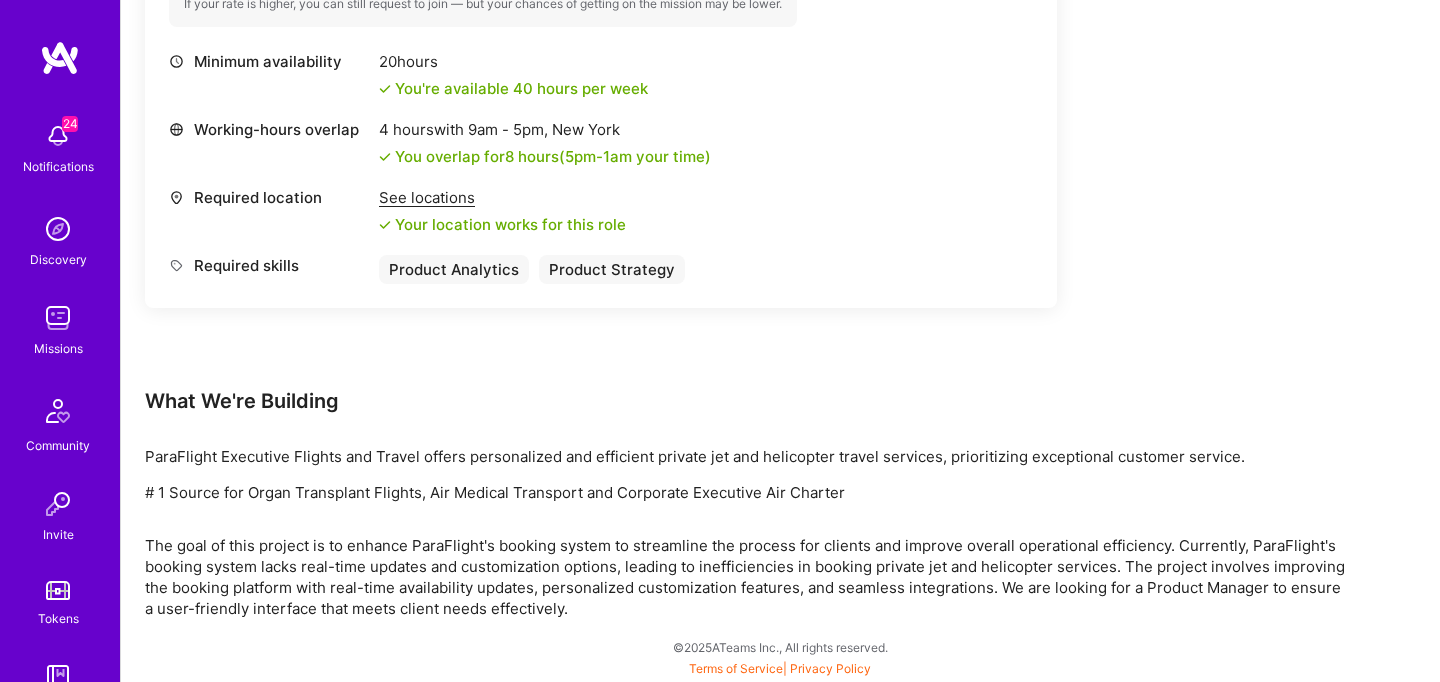 click on "The goal of this project is to enhance ParaFlight's booking system to streamline the process for clients and improve overall operational efficiency. Currently, ParaFlight's booking system lacks real-time updates and customization options, leading to inefficiencies in booking private jet and helicopter services. The project involves improving the booking platform with real-time availability updates, personalized customization features, and seamless integrations. We are looking for a Product Manager to ensure a user-friendly interface that meets client needs effectively." at bounding box center (745, 577) 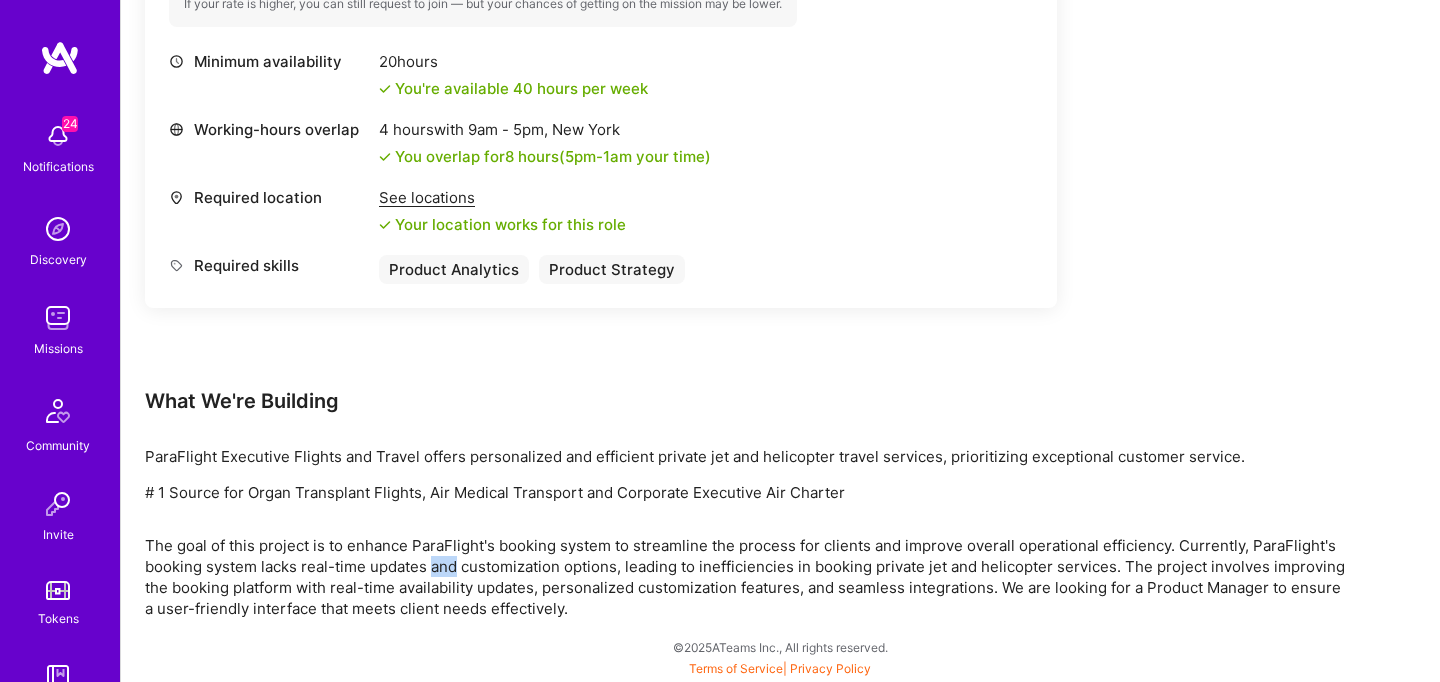 click on "The goal of this project is to enhance ParaFlight's booking system to streamline the process for clients and improve overall operational efficiency. Currently, ParaFlight's booking system lacks real-time updates and customization options, leading to inefficiencies in booking private jet and helicopter services. The project involves improving the booking platform with real-time availability updates, personalized customization features, and seamless integrations. We are looking for a Product Manager to ensure a user-friendly interface that meets client needs effectively." at bounding box center [745, 577] 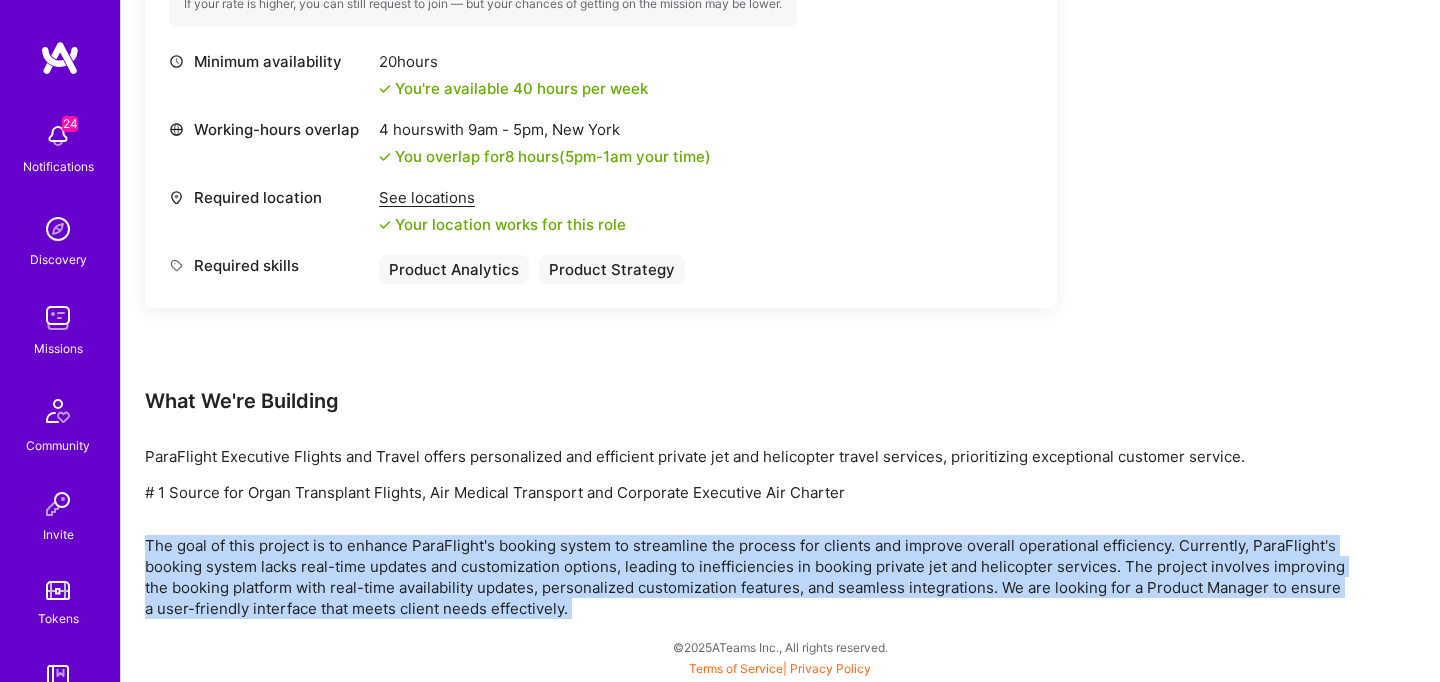 click on "The goal of this project is to enhance ParaFlight's booking system to streamline the process for clients and improve overall operational efficiency. Currently, ParaFlight's booking system lacks real-time updates and customization options, leading to inefficiencies in booking private jet and helicopter services. The project involves improving the booking platform with real-time availability updates, personalized customization features, and seamless integrations. We are looking for a Product Manager to ensure a user-friendly interface that meets client needs effectively." at bounding box center (745, 577) 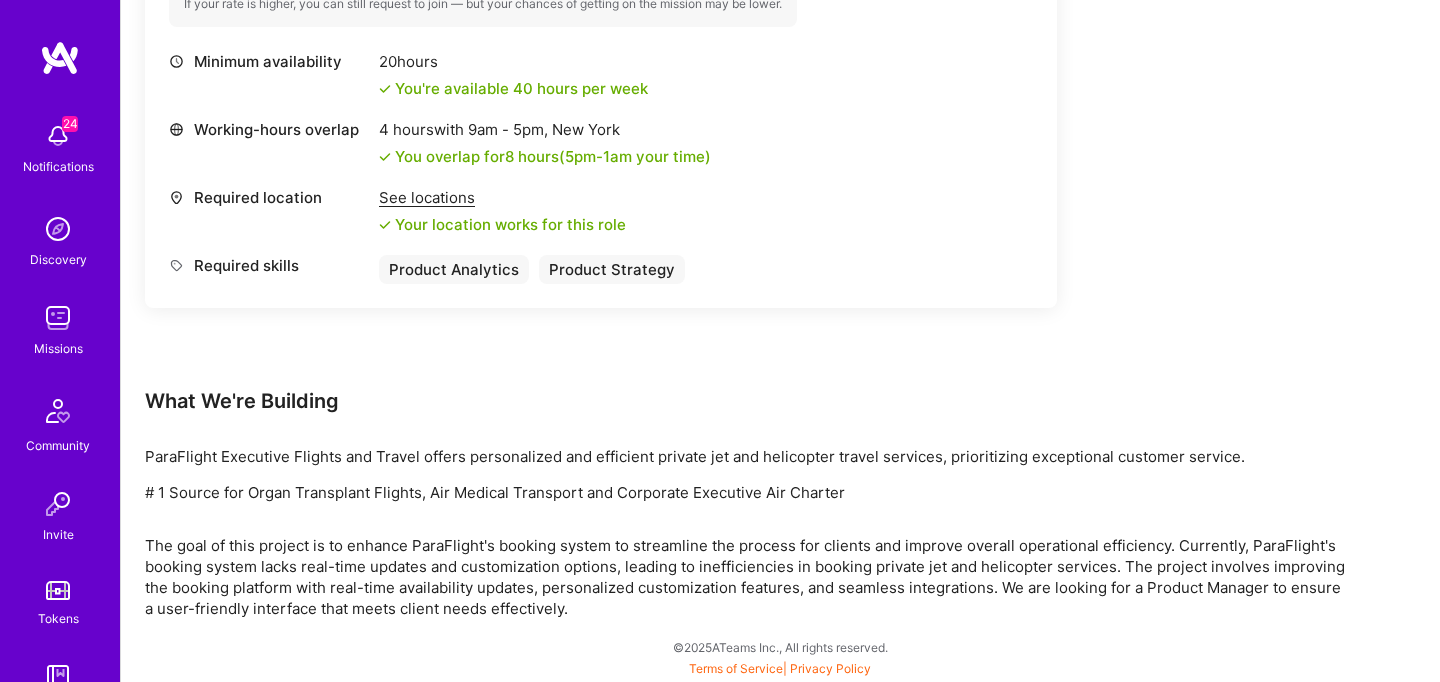 click on "The goal of this project is to enhance ParaFlight's booking system to streamline the process for clients and improve overall operational efficiency. Currently, ParaFlight's booking system lacks real-time updates and customization options, leading to inefficiencies in booking private jet and helicopter services. The project involves improving the booking platform with real-time availability updates, personalized customization features, and seamless integrations. We are looking for a Product Manager to ensure a user-friendly interface that meets client needs effectively." at bounding box center [745, 577] 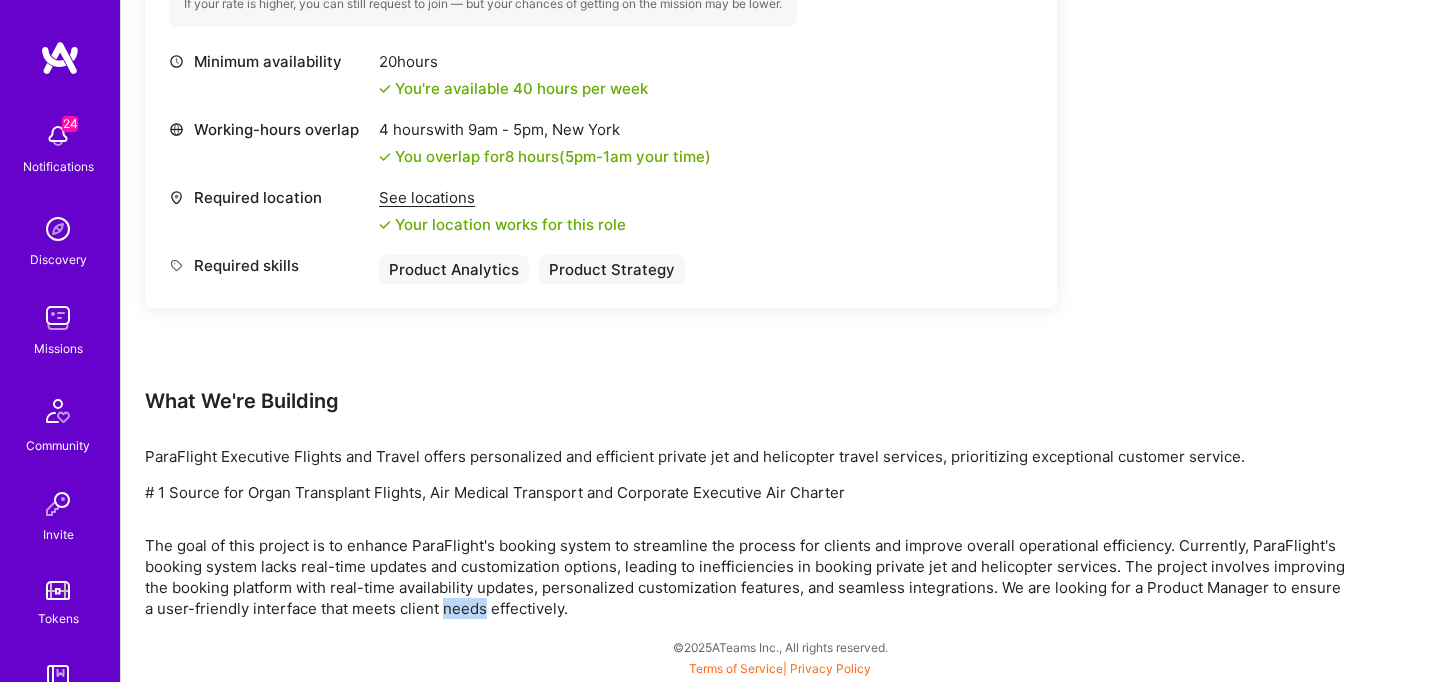 click on "The goal of this project is to enhance ParaFlight's booking system to streamline the process for clients and improve overall operational efficiency. Currently, ParaFlight's booking system lacks real-time updates and customization options, leading to inefficiencies in booking private jet and helicopter services. The project involves improving the booking platform with real-time availability updates, personalized customization features, and seamless integrations. We are looking for a Product Manager to ensure a user-friendly interface that meets client needs effectively." at bounding box center (745, 577) 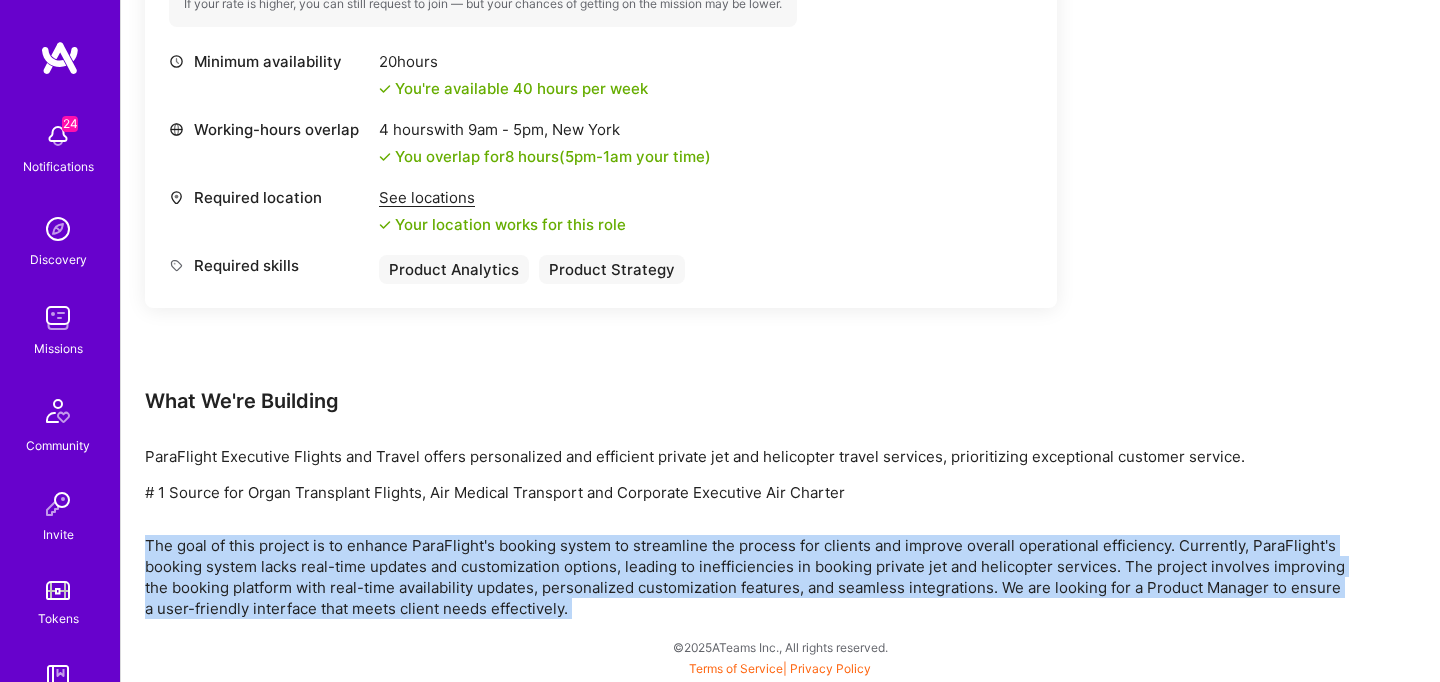 click on "The goal of this project is to enhance ParaFlight's booking system to streamline the process for clients and improve overall operational efficiency. Currently, ParaFlight's booking system lacks real-time updates and customization options, leading to inefficiencies in booking private jet and helicopter services. The project involves improving the booking platform with real-time availability updates, personalized customization features, and seamless integrations. We are looking for a Product Manager to ensure a user-friendly interface that meets client needs effectively." at bounding box center (745, 577) 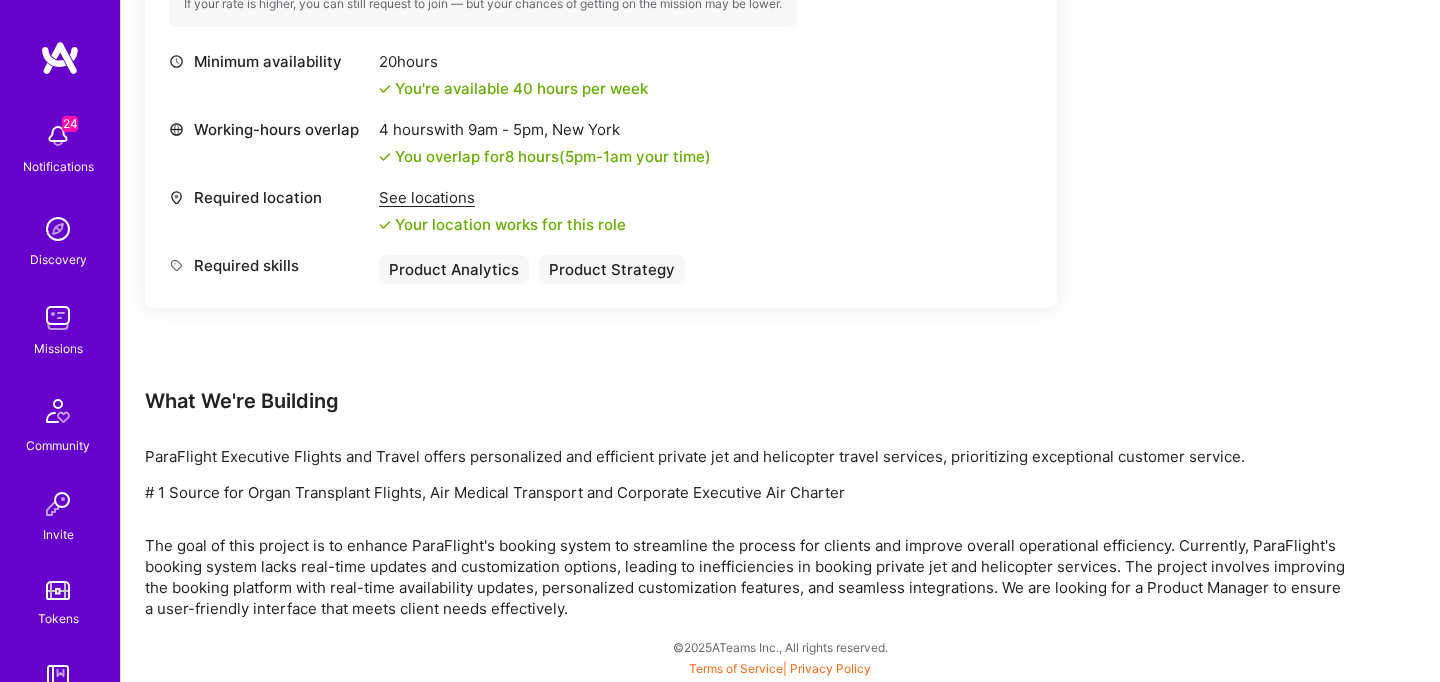 click on "The goal of this project is to enhance ParaFlight's booking system to streamline the process for clients and improve overall operational efficiency. Currently, ParaFlight's booking system lacks real-time updates and customization options, leading to inefficiencies in booking private jet and helicopter services. The project involves improving the booking platform with real-time availability updates, personalized customization features, and seamless integrations. We are looking for a Product Manager to ensure a user-friendly interface that meets client needs effectively." at bounding box center (745, 577) 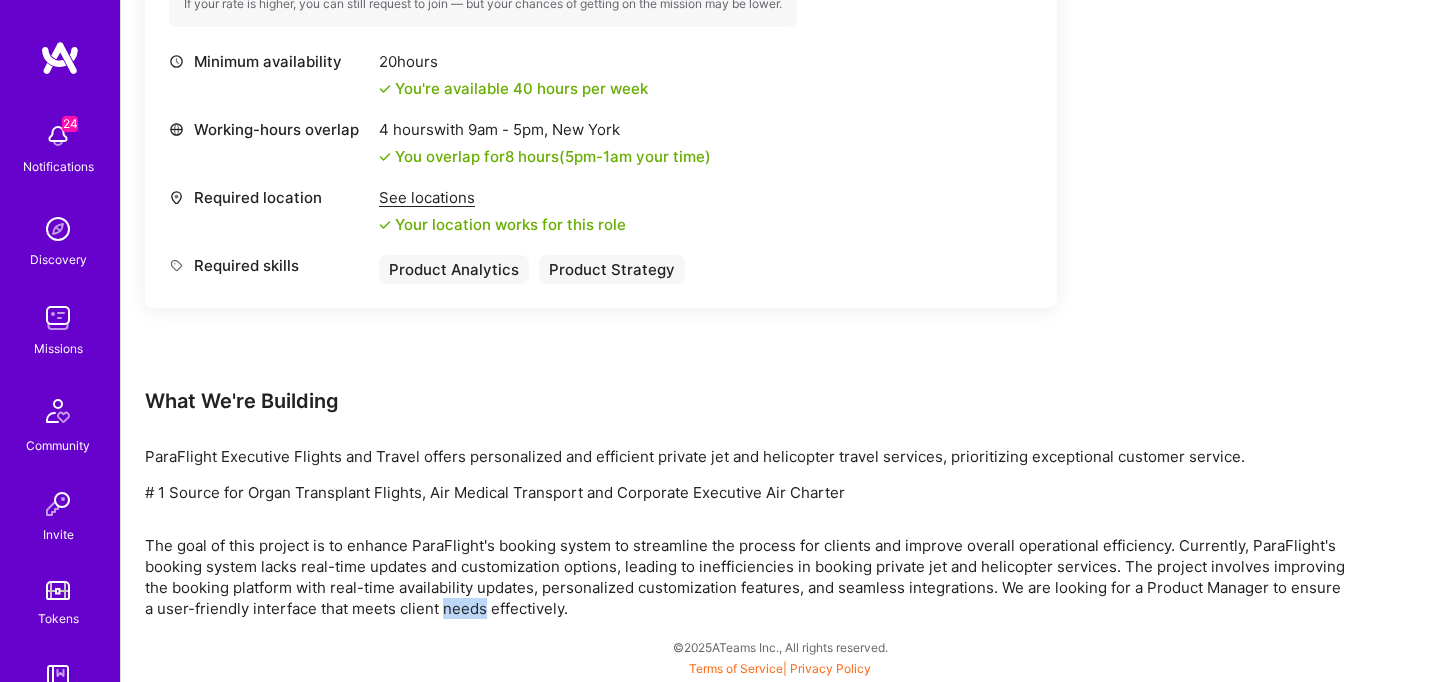 click on "The goal of this project is to enhance ParaFlight's booking system to streamline the process for clients and improve overall operational efficiency. Currently, ParaFlight's booking system lacks real-time updates and customization options, leading to inefficiencies in booking private jet and helicopter services. The project involves improving the booking platform with real-time availability updates, personalized customization features, and seamless integrations. We are looking for a Product Manager to ensure a user-friendly interface that meets client needs effectively." at bounding box center [745, 577] 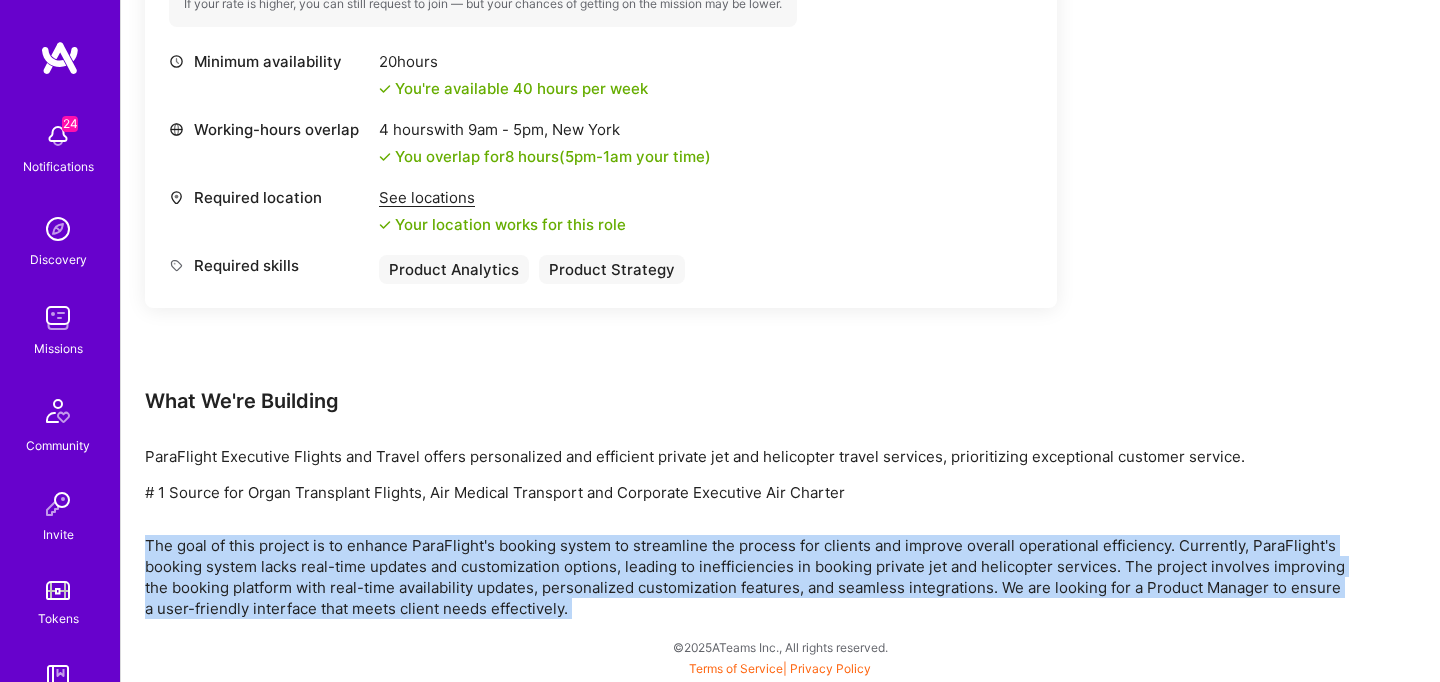 click on "The goal of this project is to enhance ParaFlight's booking system to streamline the process for clients and improve overall operational efficiency. Currently, ParaFlight's booking system lacks real-time updates and customization options, leading to inefficiencies in booking private jet and helicopter services. The project involves improving the booking platform with real-time availability updates, personalized customization features, and seamless integrations. We are looking for a Product Manager to ensure a user-friendly interface that meets client needs effectively." at bounding box center [745, 577] 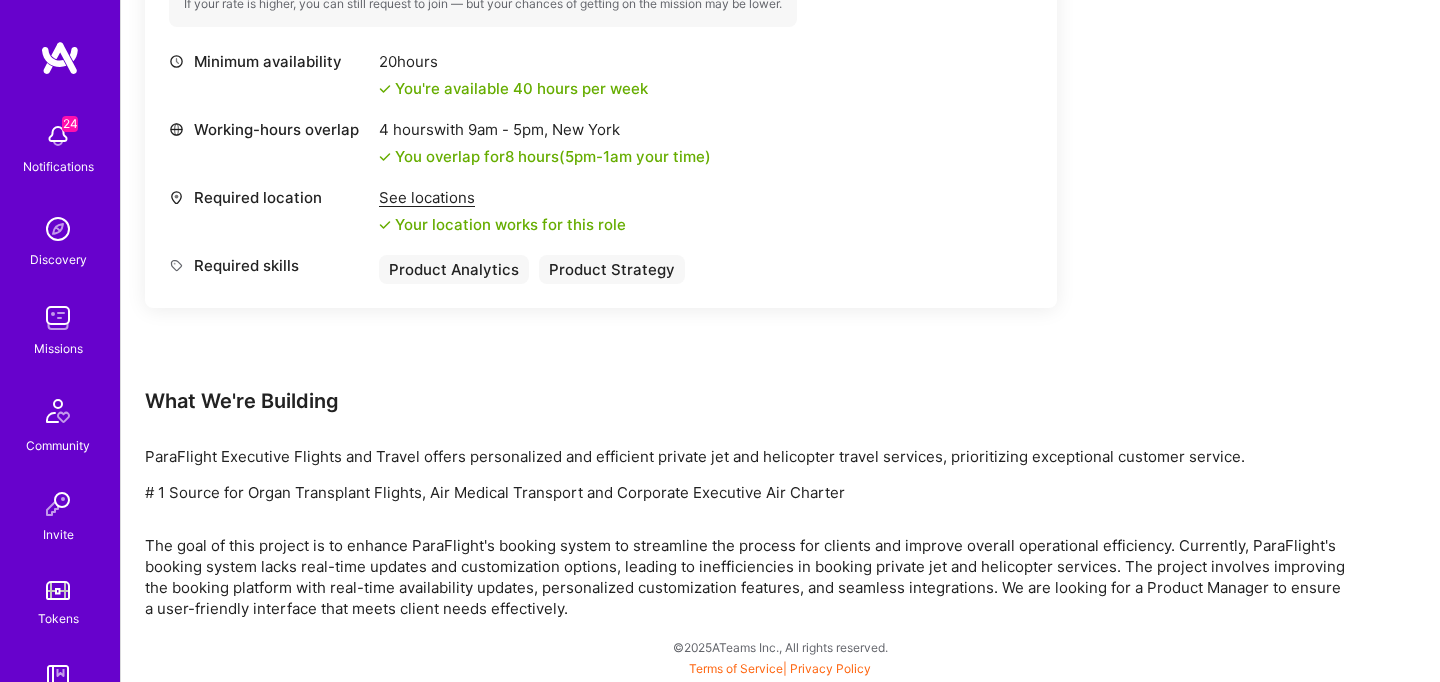 click on "The goal of this project is to enhance ParaFlight's booking system to streamline the process for clients and improve overall operational efficiency. Currently, ParaFlight's booking system lacks real-time updates and customization options, leading to inefficiencies in booking private jet and helicopter services. The project involves improving the booking platform with real-time availability updates, personalized customization features, and seamless integrations. We are looking for a Product Manager to ensure a user-friendly interface that meets client needs effectively." at bounding box center [745, 577] 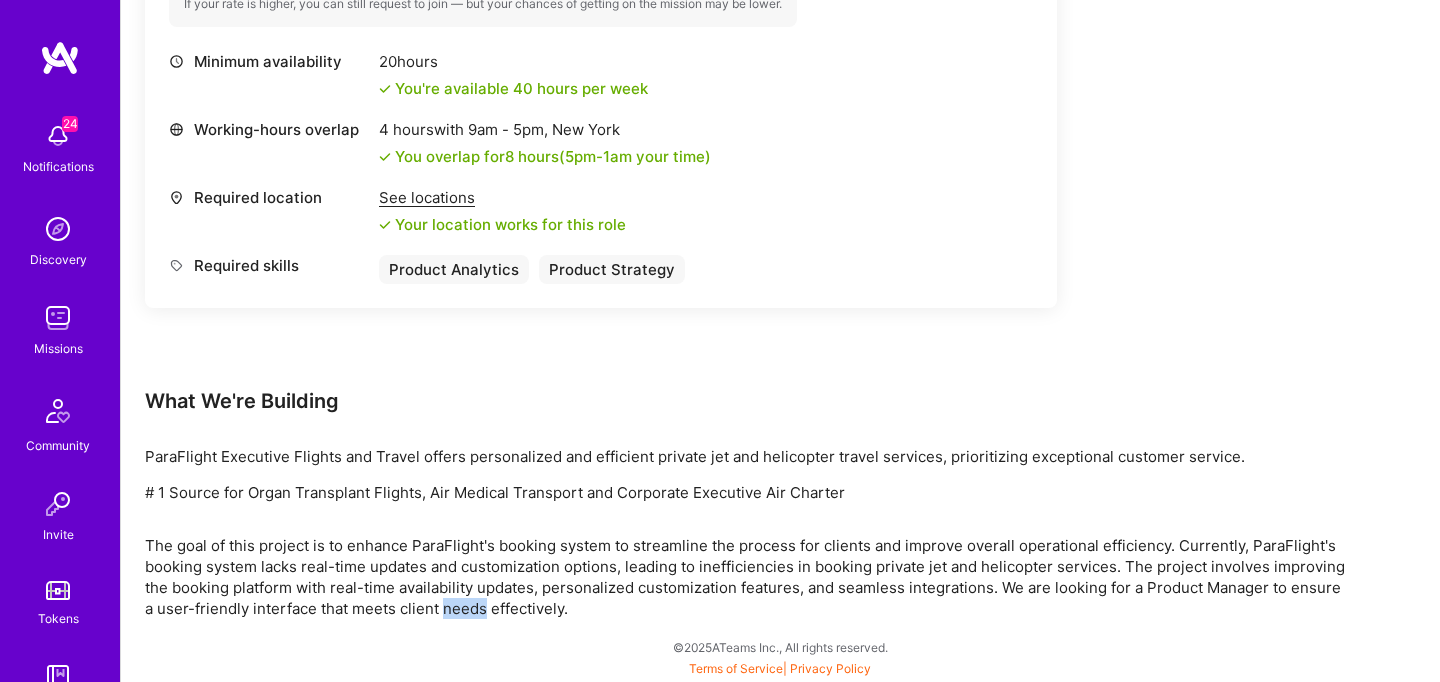 click on "The goal of this project is to enhance ParaFlight's booking system to streamline the process for clients and improve overall operational efficiency. Currently, ParaFlight's booking system lacks real-time updates and customization options, leading to inefficiencies in booking private jet and helicopter services. The project involves improving the booking platform with real-time availability updates, personalized customization features, and seamless integrations. We are looking for a Product Manager to ensure a user-friendly interface that meets client needs effectively." at bounding box center (745, 577) 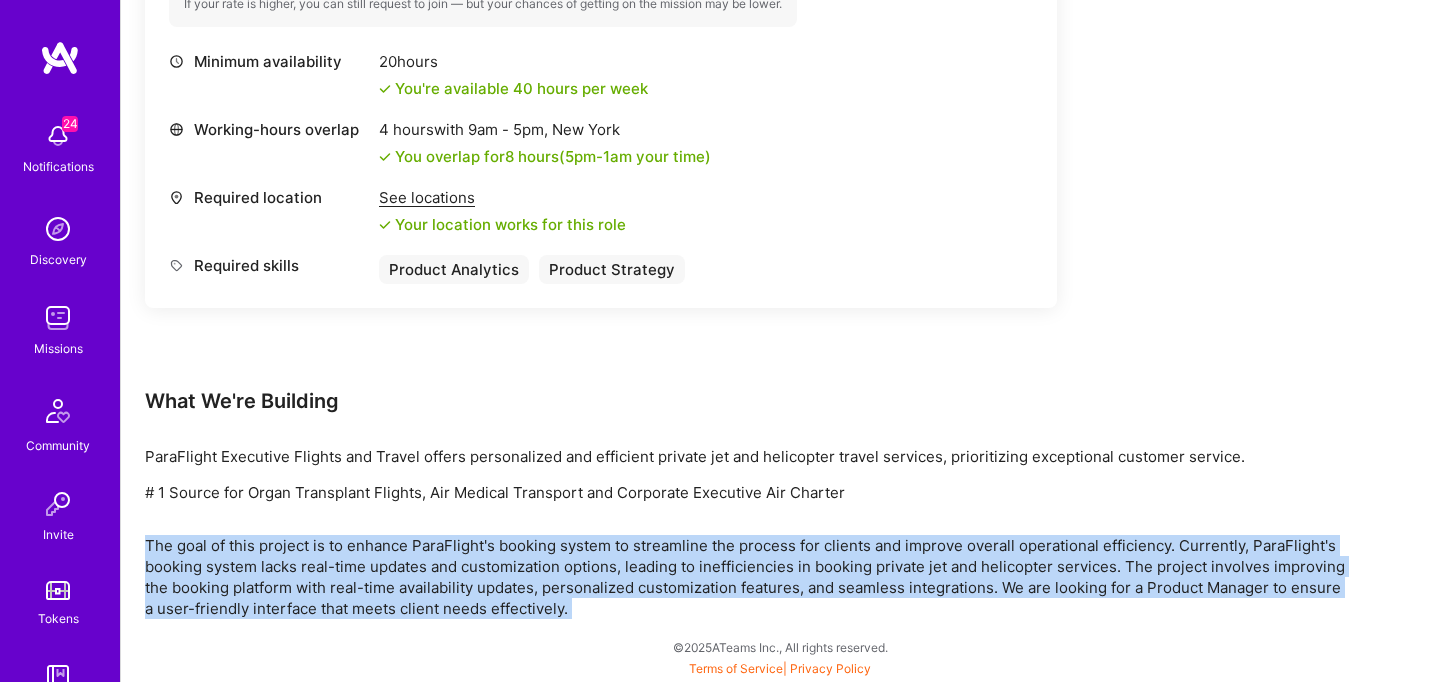 click on "The goal of this project is to enhance ParaFlight's booking system to streamline the process for clients and improve overall operational efficiency. Currently, ParaFlight's booking system lacks real-time updates and customization options, leading to inefficiencies in booking private jet and helicopter services. The project involves improving the booking platform with real-time availability updates, personalized customization features, and seamless integrations. We are looking for a Product Manager to ensure a user-friendly interface that meets client needs effectively." at bounding box center [745, 577] 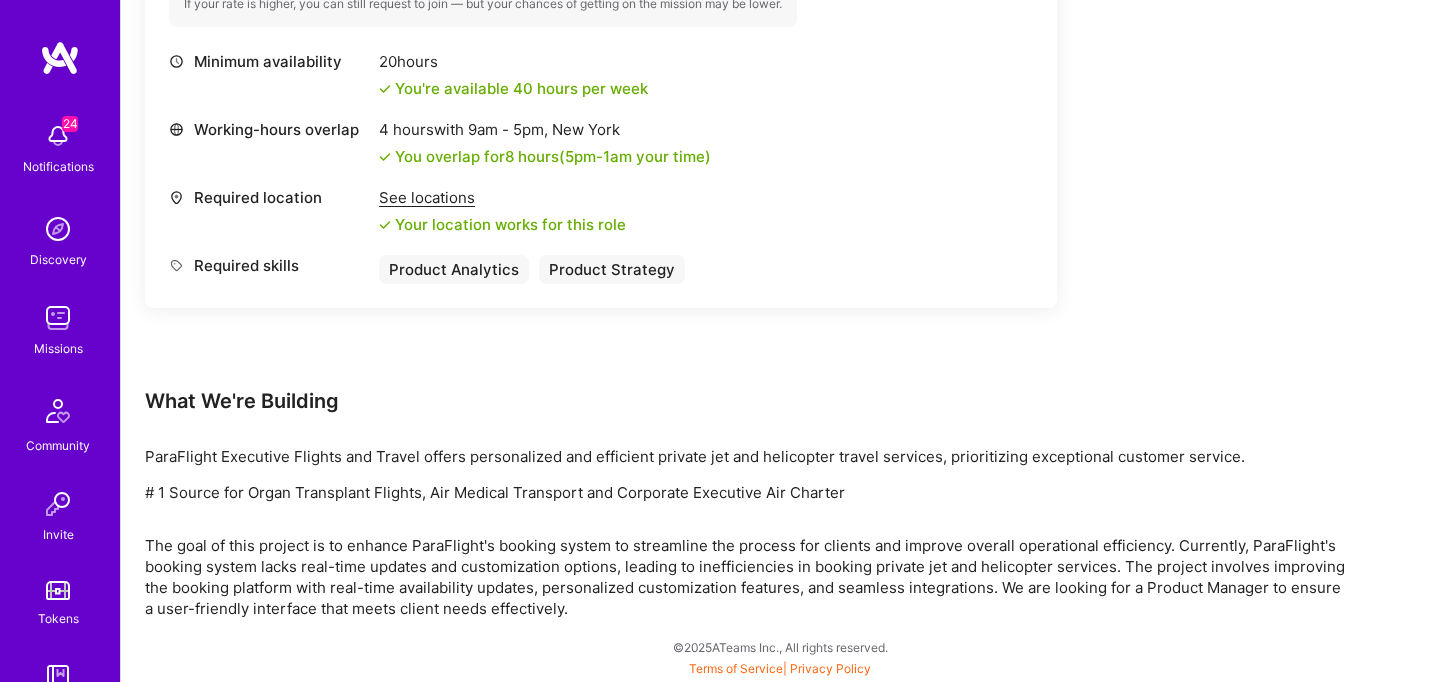 click on "The goal of this project is to enhance ParaFlight's booking system to streamline the process for clients and improve overall operational efficiency. Currently, ParaFlight's booking system lacks real-time updates and customization options, leading to inefficiencies in booking private jet and helicopter services. The project involves improving the booking platform with real-time availability updates, personalized customization features, and seamless integrations. We are looking for a Product Manager to ensure a user-friendly interface that meets client needs effectively." at bounding box center (745, 577) 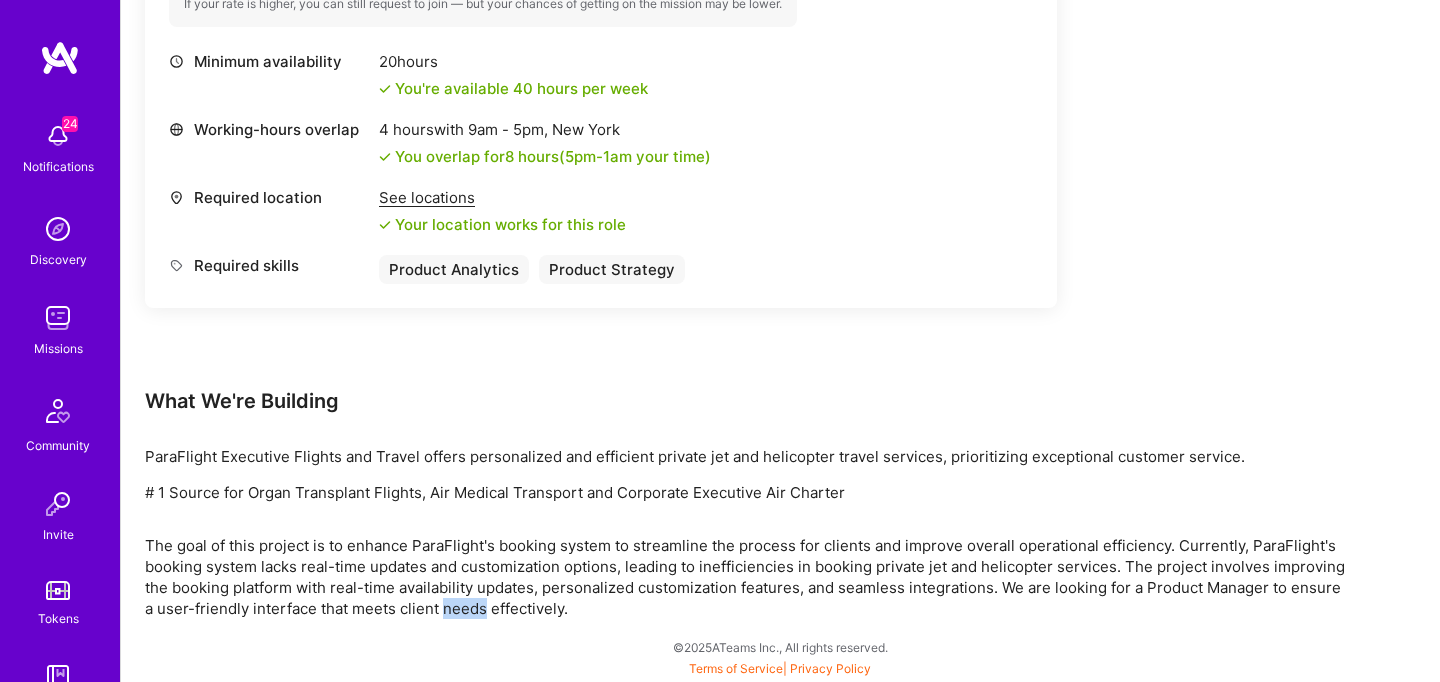 click on "The goal of this project is to enhance ParaFlight's booking system to streamline the process for clients and improve overall operational efficiency. Currently, ParaFlight's booking system lacks real-time updates and customization options, leading to inefficiencies in booking private jet and helicopter services. The project involves improving the booking platform with real-time availability updates, personalized customization features, and seamless integrations. We are looking for a Product Manager to ensure a user-friendly interface that meets client needs effectively." at bounding box center (745, 577) 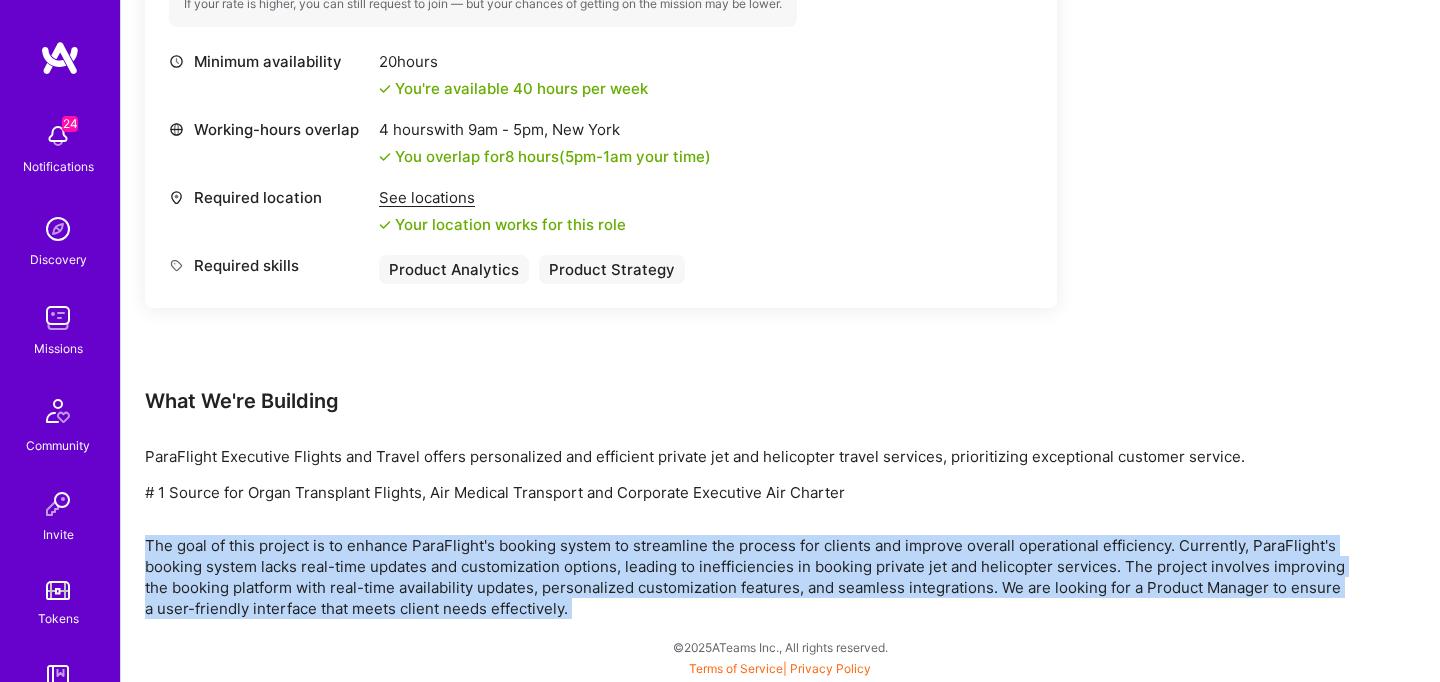 click on "The goal of this project is to enhance ParaFlight's booking system to streamline the process for clients and improve overall operational efficiency. Currently, ParaFlight's booking system lacks real-time updates and customization options, leading to inefficiencies in booking private jet and helicopter services. The project involves improving the booking platform with real-time availability updates, personalized customization features, and seamless integrations. We are looking for a Product Manager to ensure a user-friendly interface that meets client needs effectively." at bounding box center [745, 577] 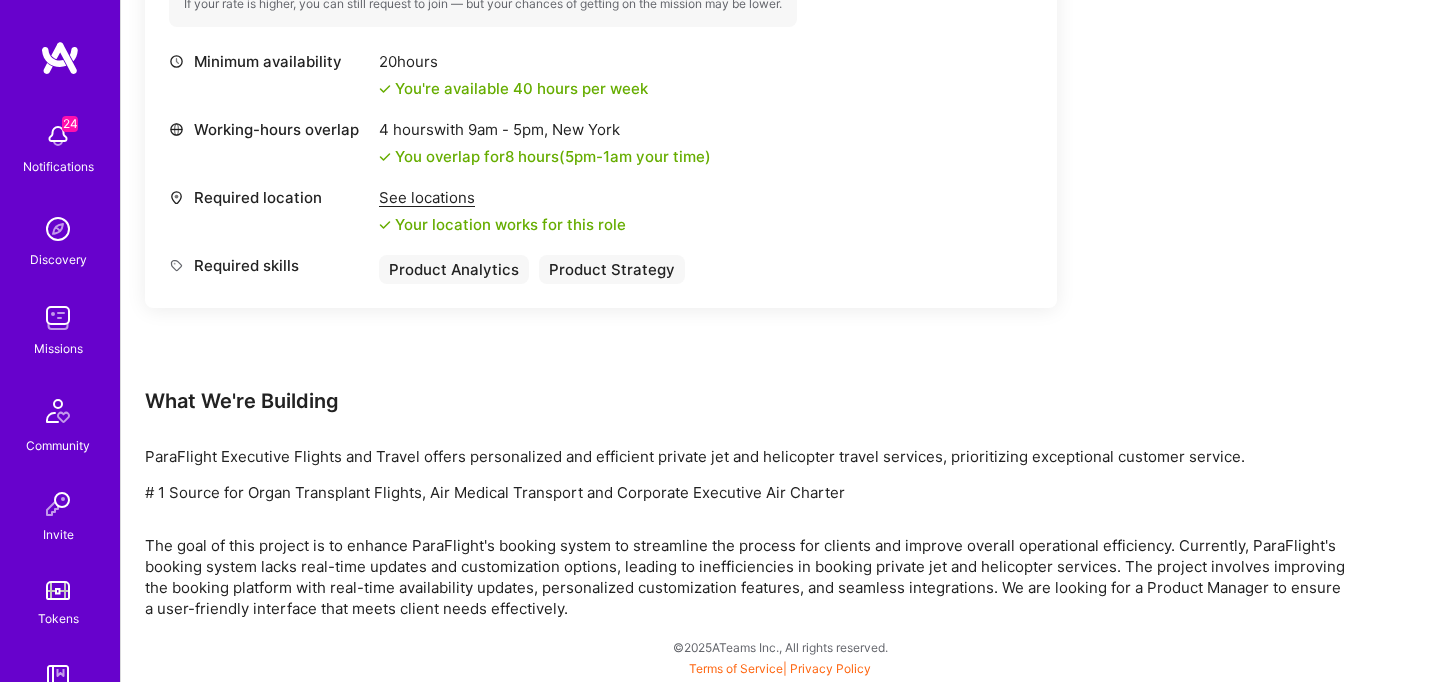 click on "The goal of this project is to enhance ParaFlight's booking system to streamline the process for clients and improve overall operational efficiency. Currently, ParaFlight's booking system lacks real-time updates and customization options, leading to inefficiencies in booking private jet and helicopter services. The project involves improving the booking platform with real-time availability updates, personalized customization features, and seamless integrations. We are looking for a Product Manager to ensure a user-friendly interface that meets client needs effectively." at bounding box center (745, 577) 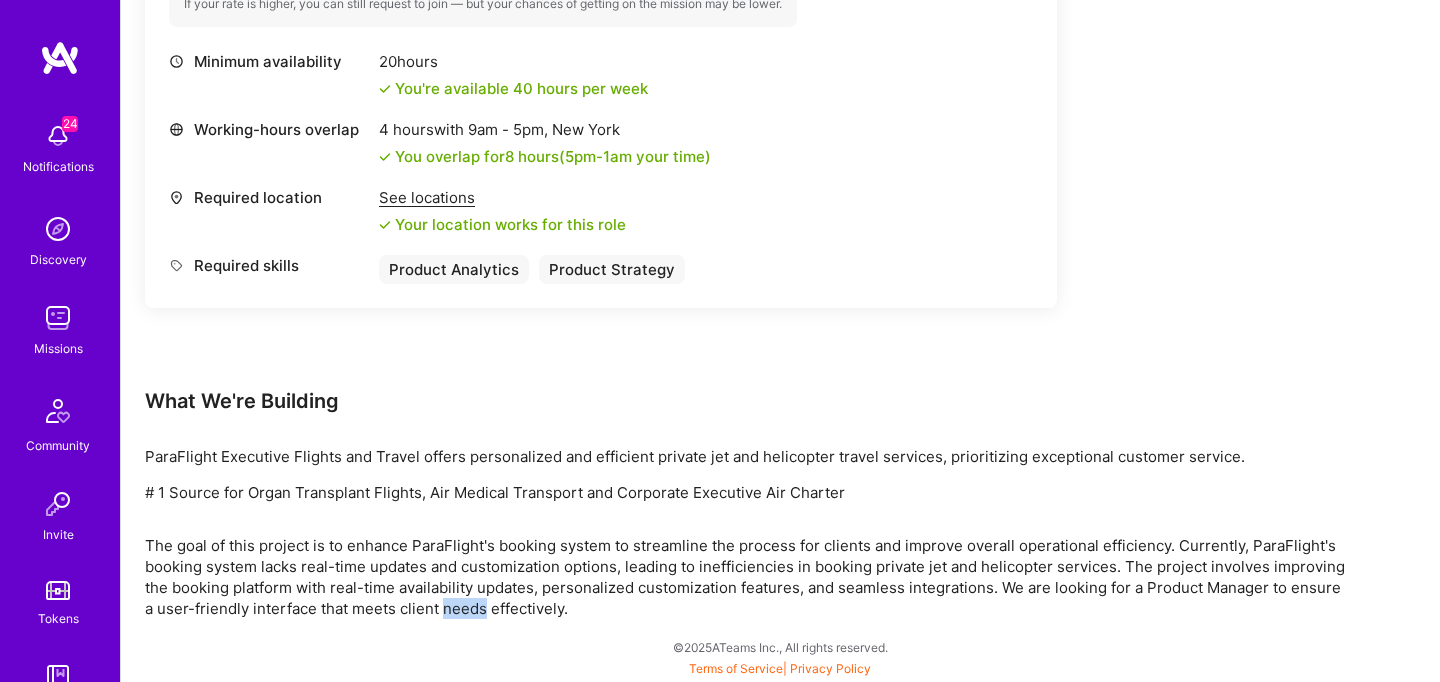 click on "The goal of this project is to enhance ParaFlight's booking system to streamline the process for clients and improve overall operational efficiency. Currently, ParaFlight's booking system lacks real-time updates and customization options, leading to inefficiencies in booking private jet and helicopter services. The project involves improving the booking platform with real-time availability updates, personalized customization features, and seamless integrations. We are looking for a Product Manager to ensure a user-friendly interface that meets client needs effectively." at bounding box center (745, 577) 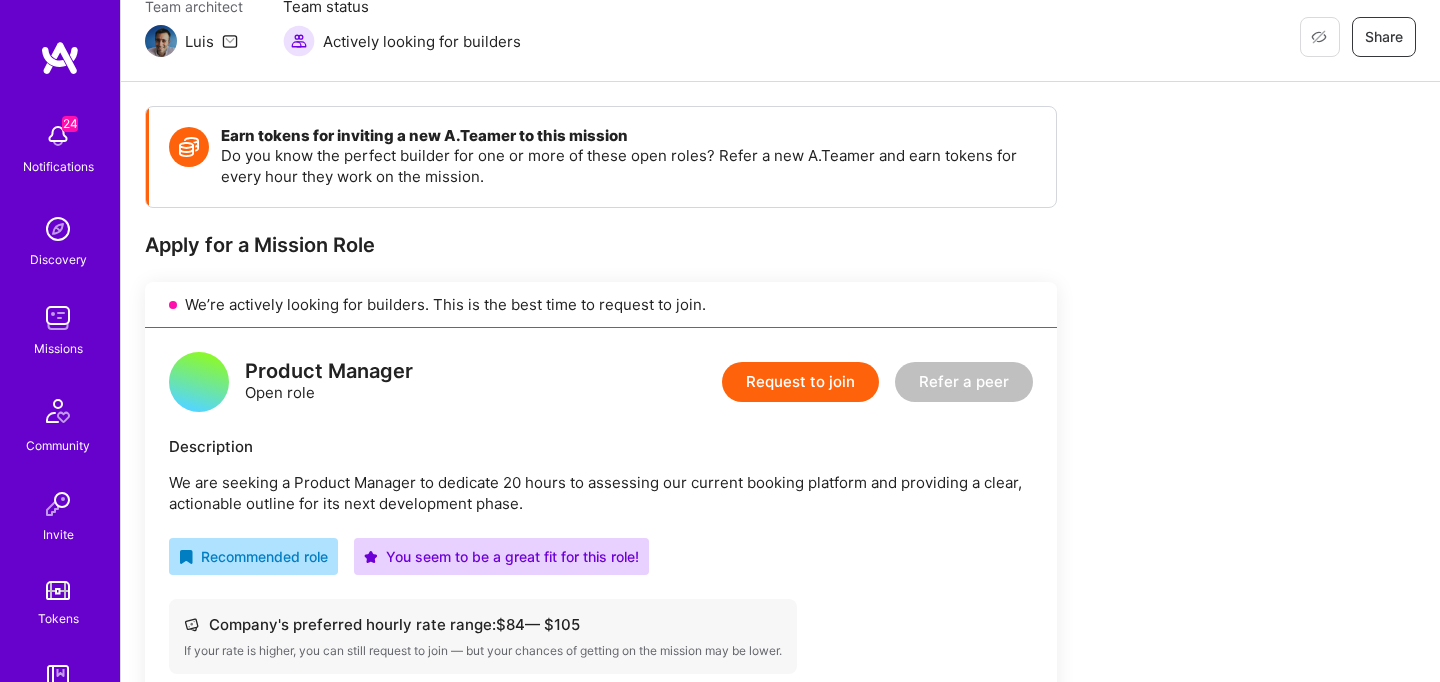 scroll, scrollTop: 340, scrollLeft: 0, axis: vertical 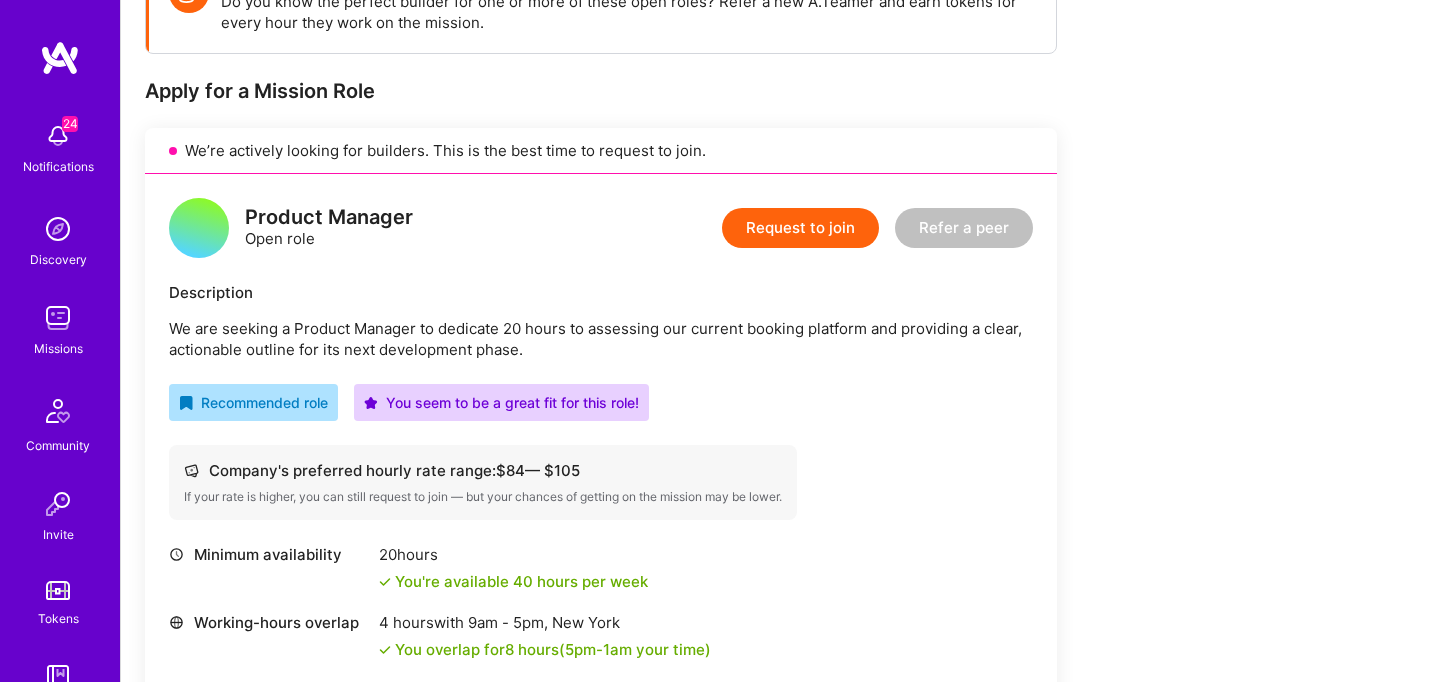 click on "Request to join" at bounding box center [800, 228] 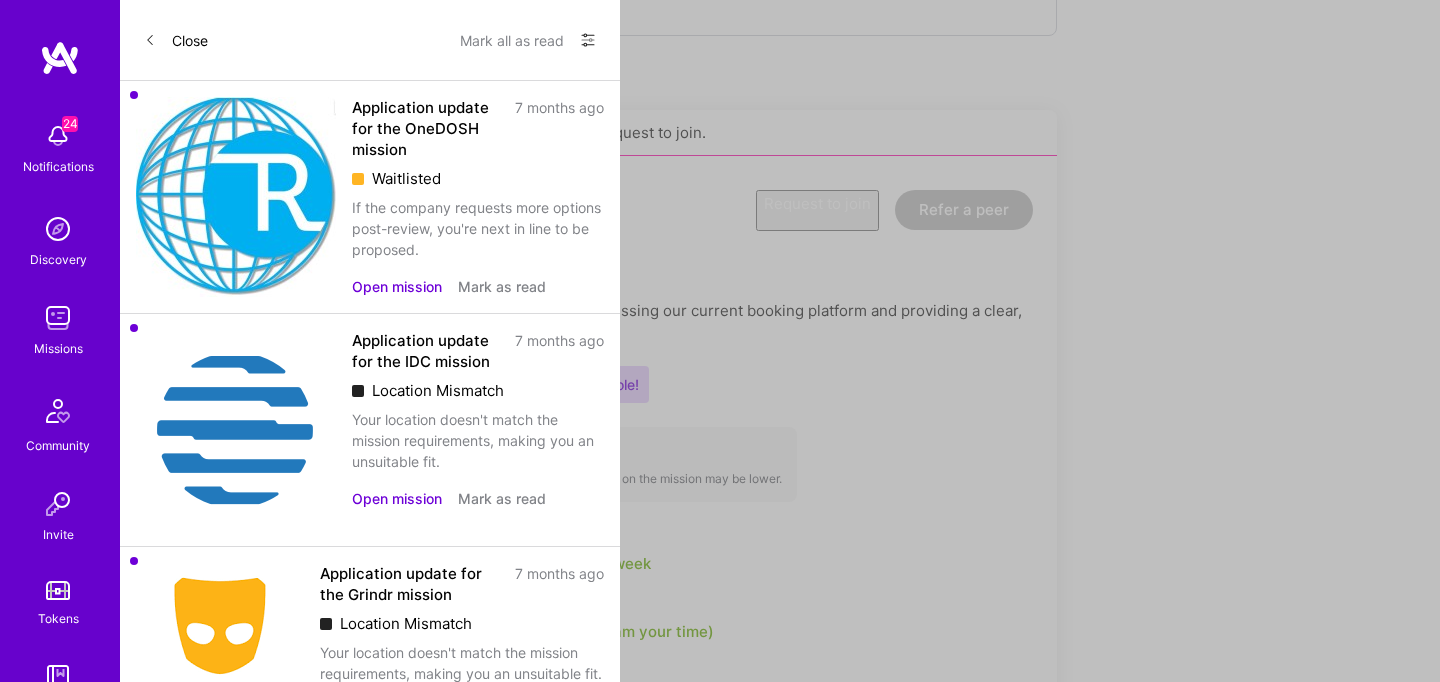 scroll, scrollTop: 0, scrollLeft: 0, axis: both 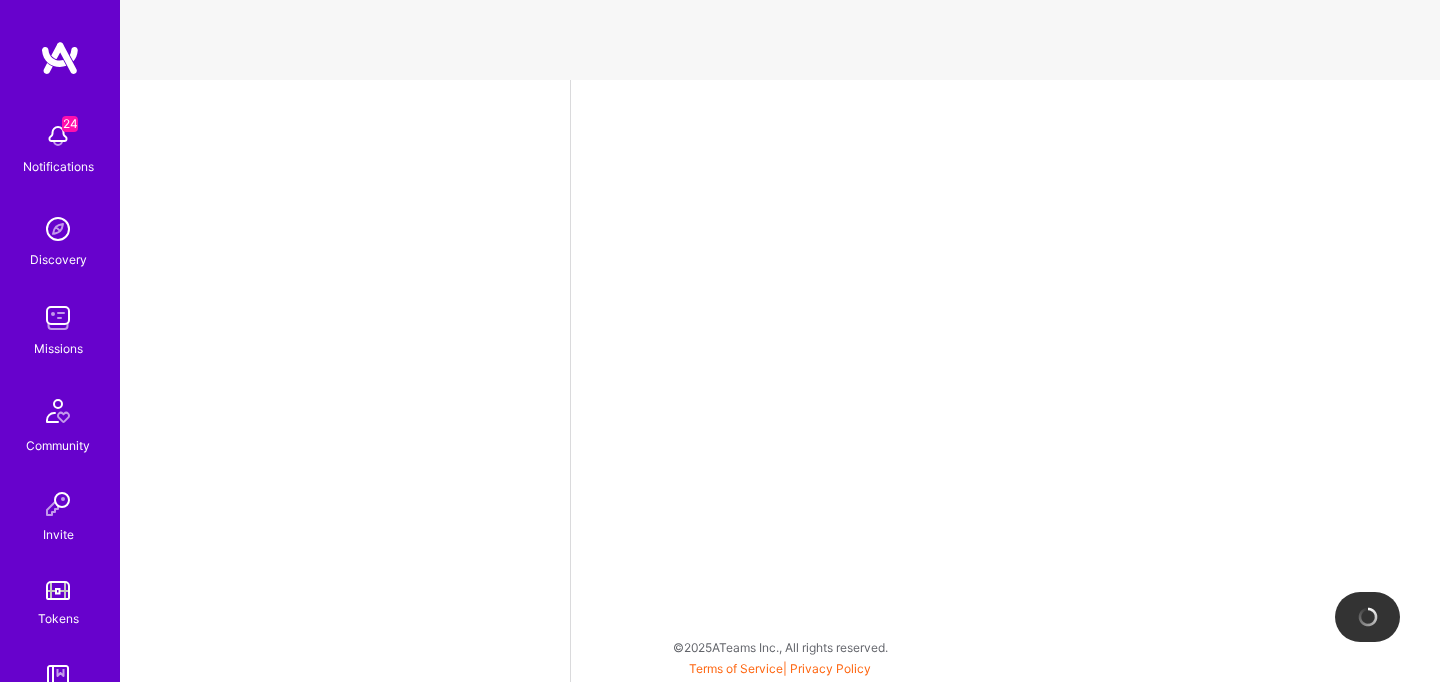 select on "IN" 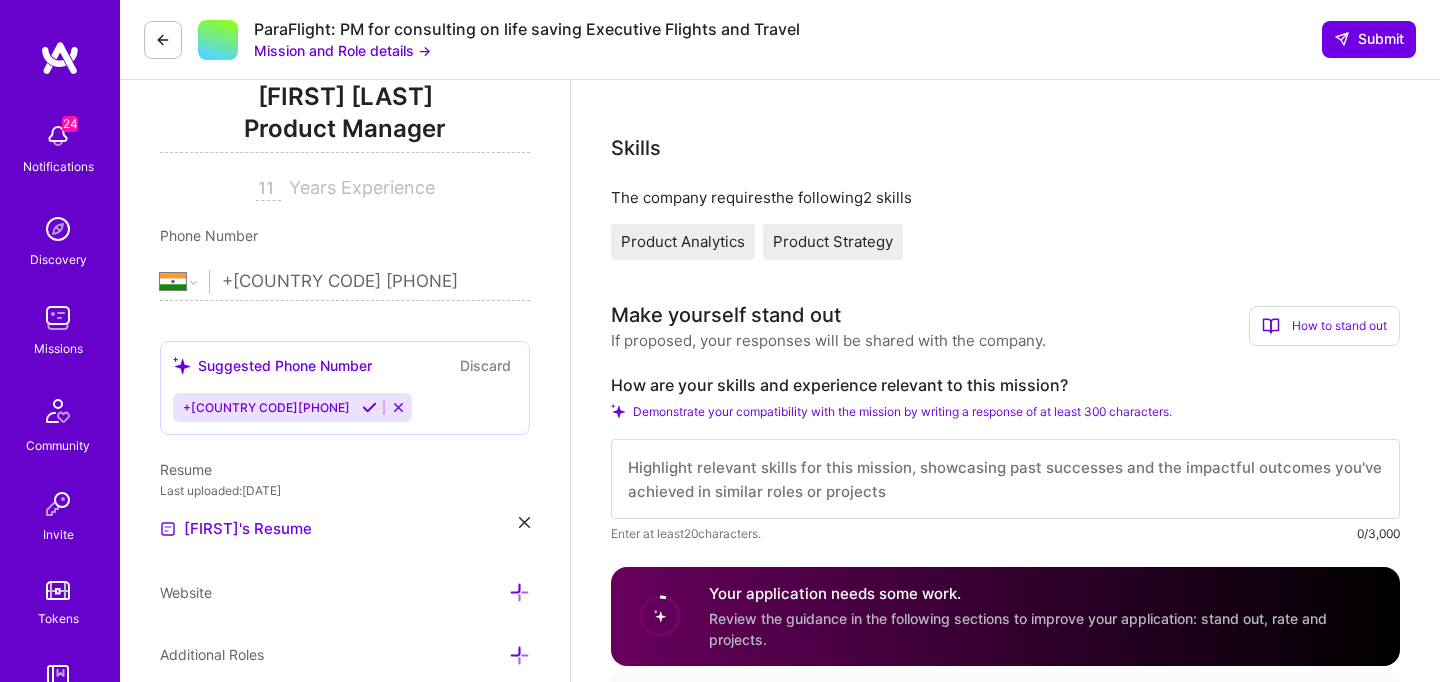 scroll, scrollTop: 406, scrollLeft: 0, axis: vertical 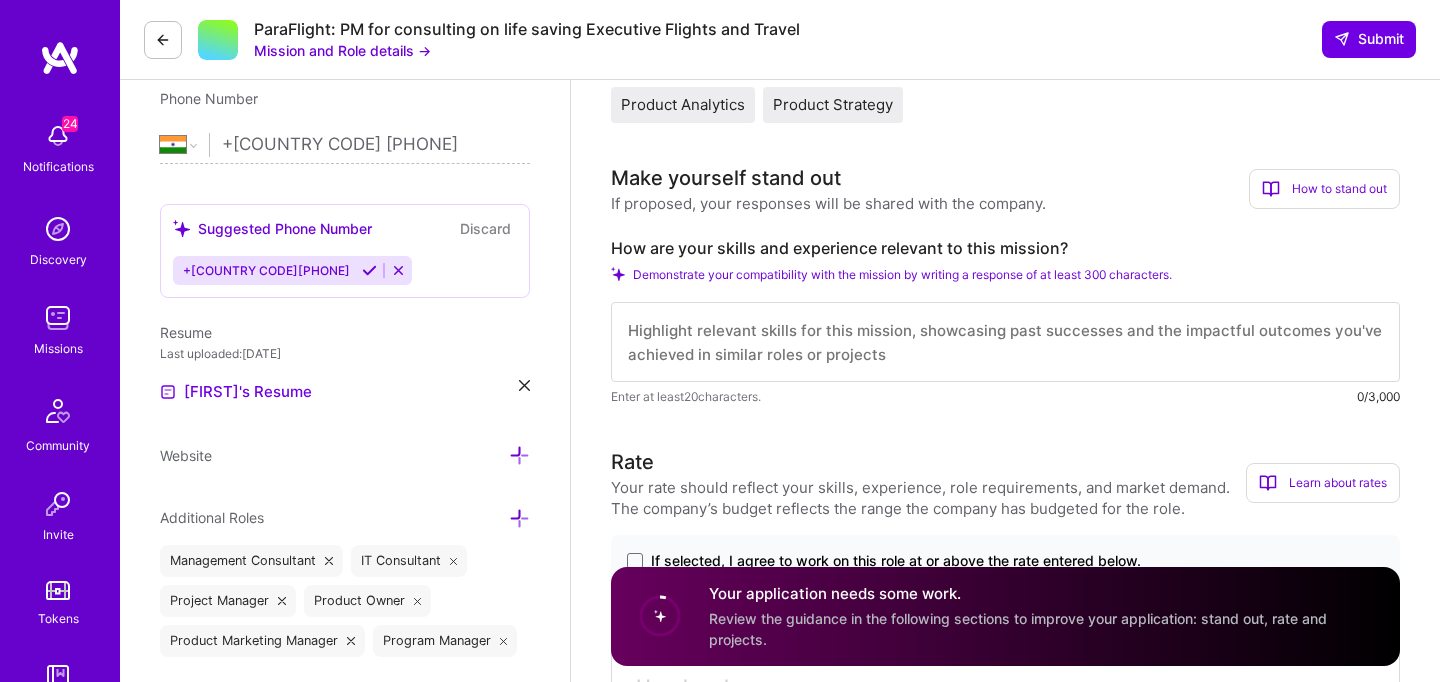click at bounding box center (1005, 342) 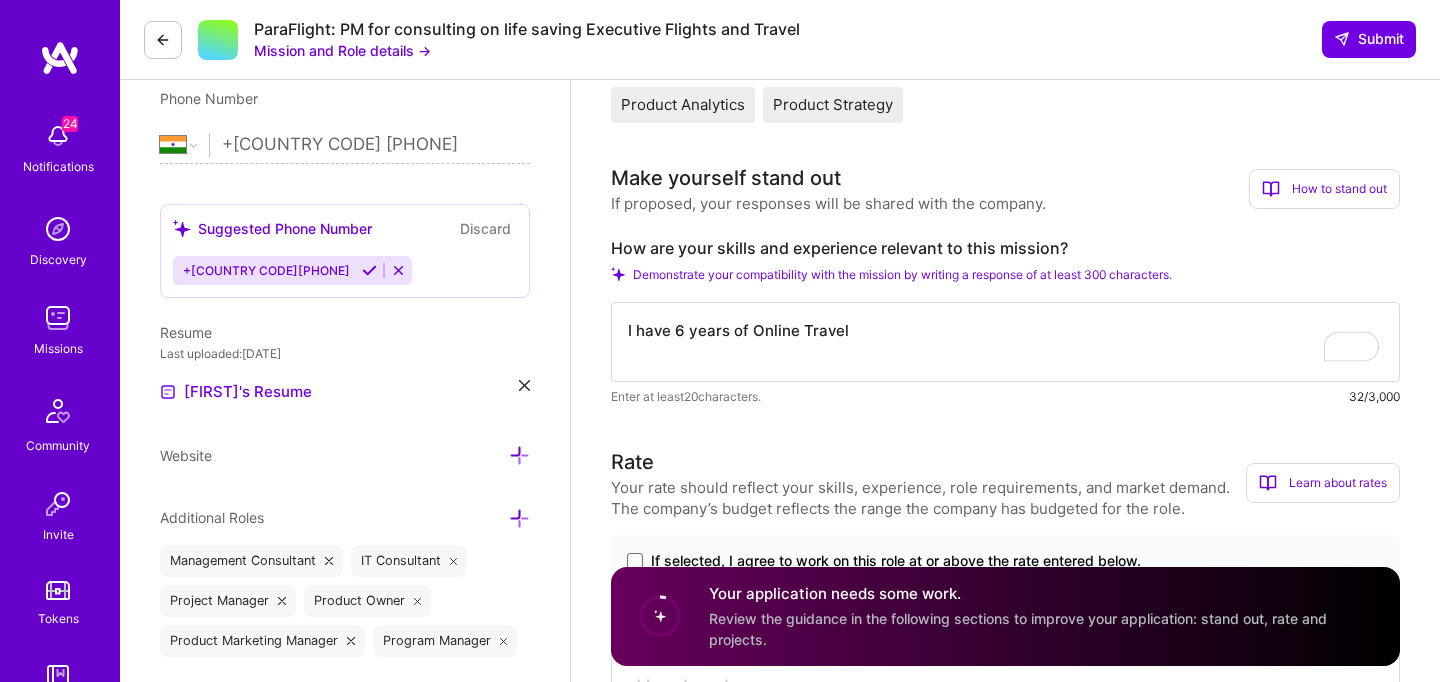 click on "I have 6 years of Online Travel" at bounding box center (1005, 342) 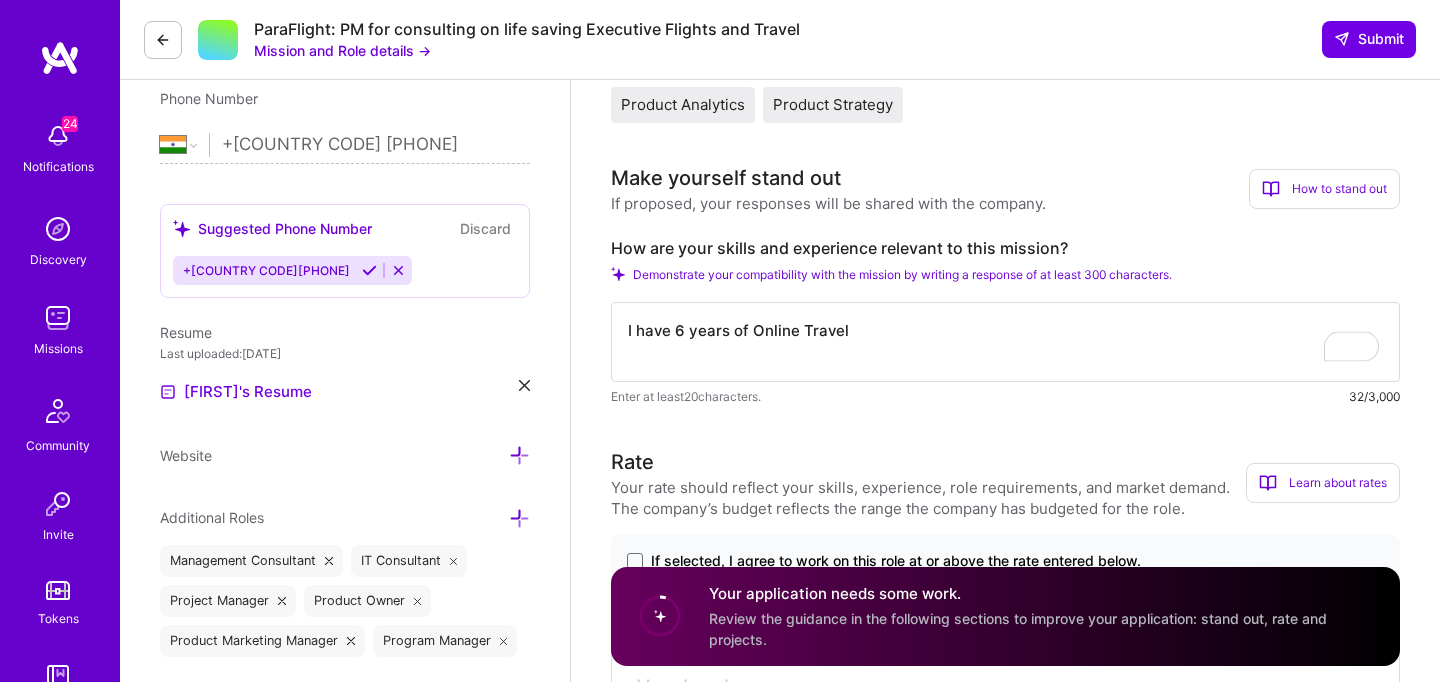 click on "I have 6 years of Online Travel" at bounding box center (1005, 342) 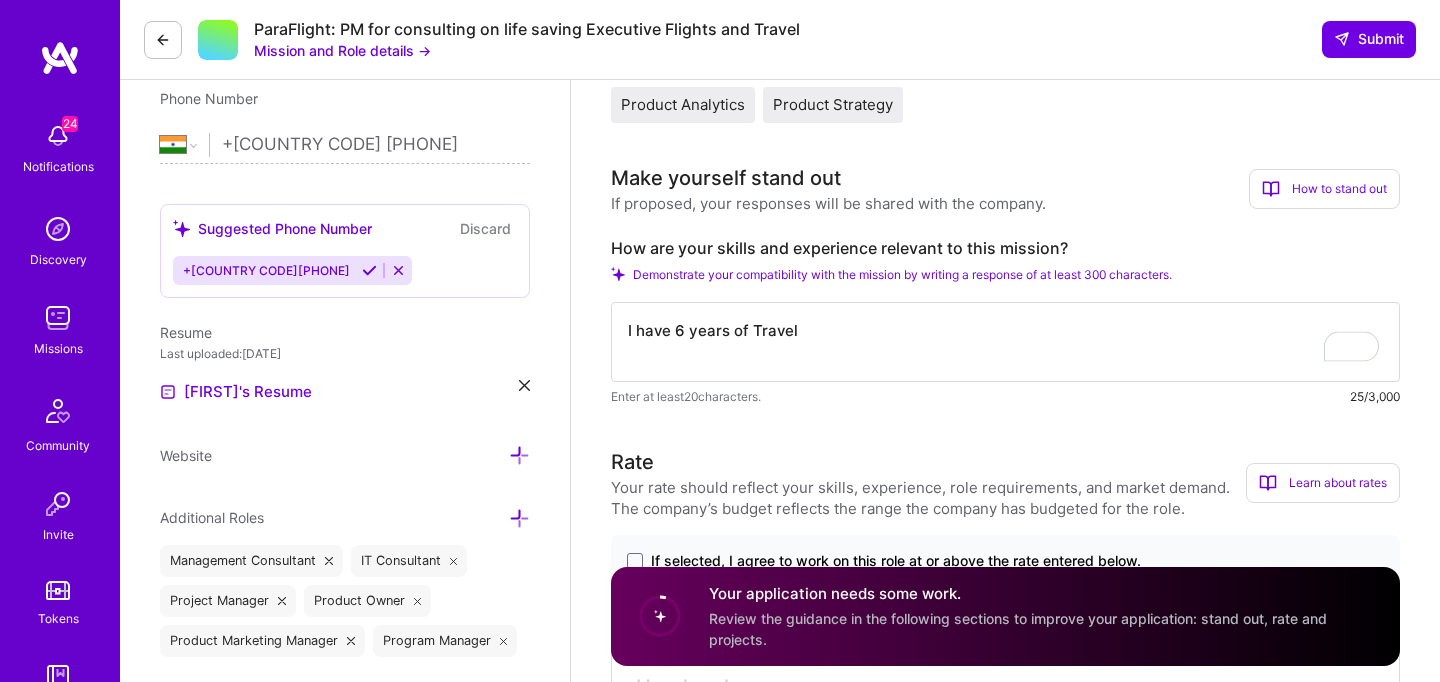 click on "I have 6 years of Travel" at bounding box center [1005, 342] 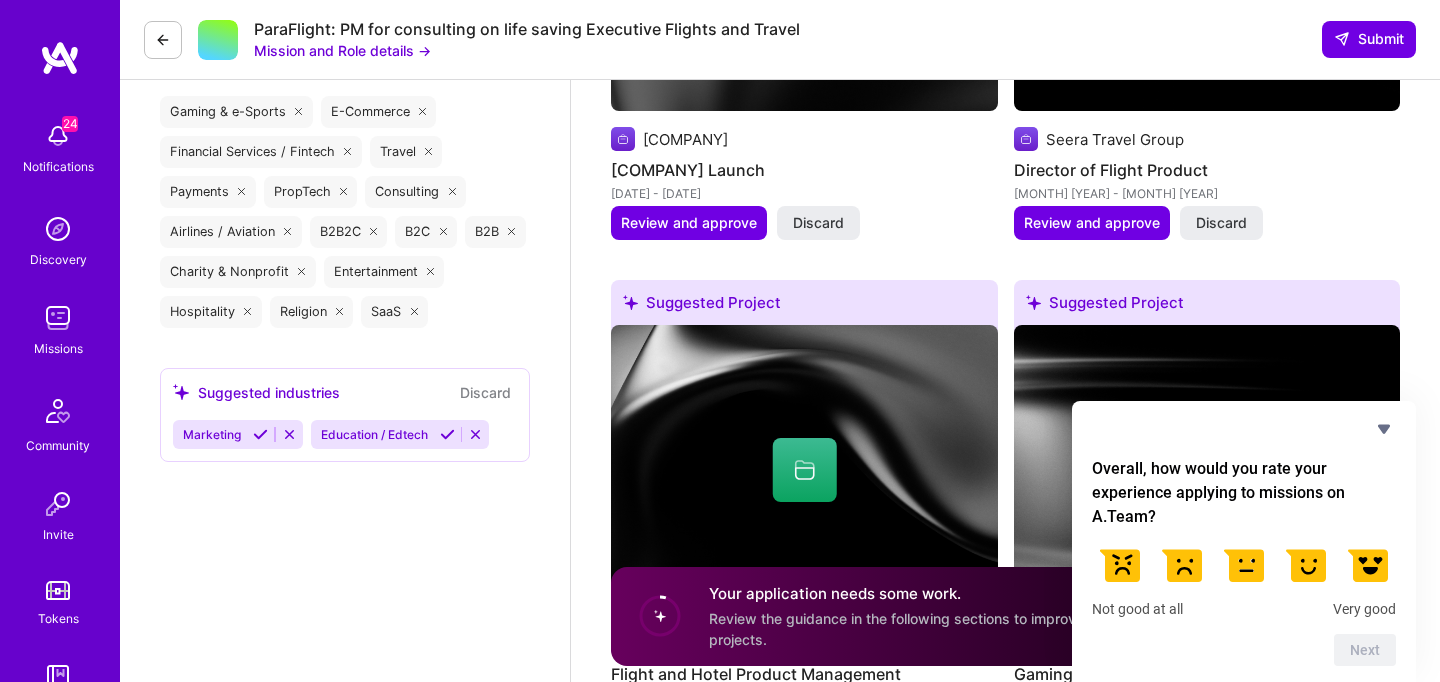 scroll, scrollTop: 2276, scrollLeft: 0, axis: vertical 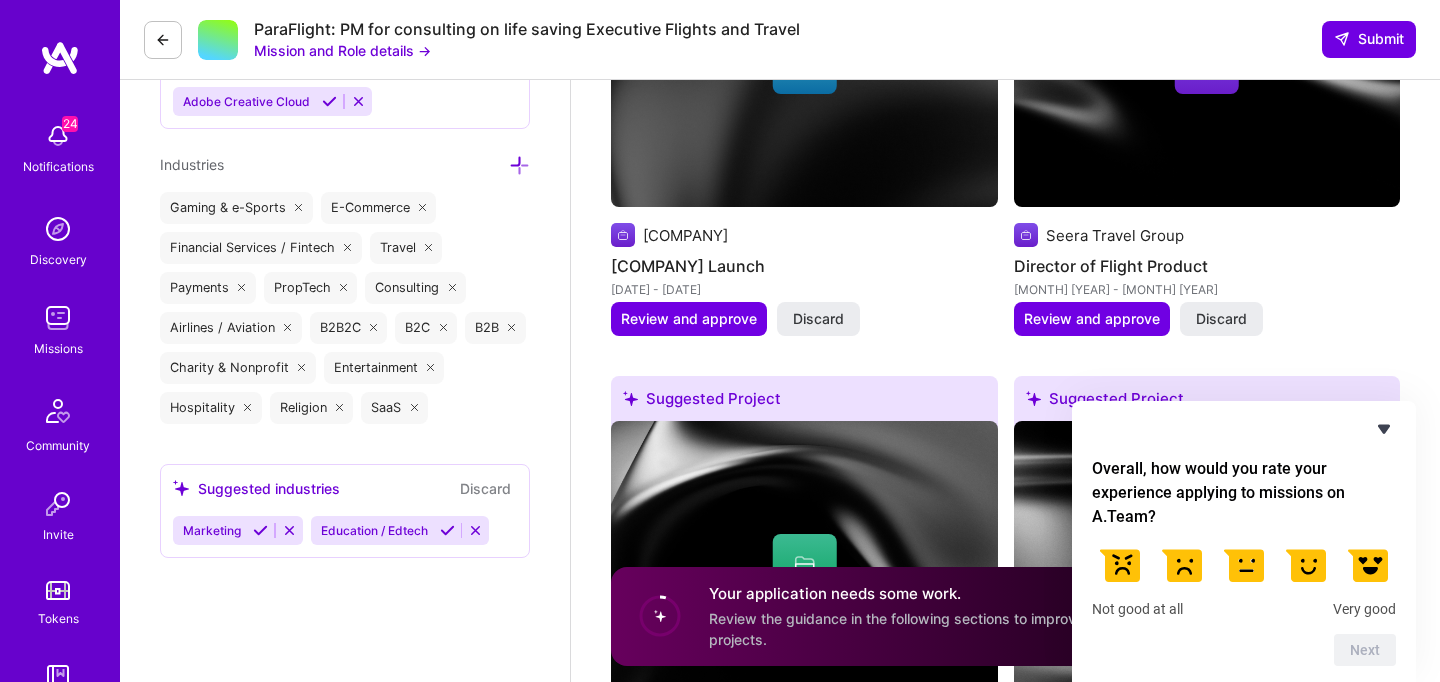click 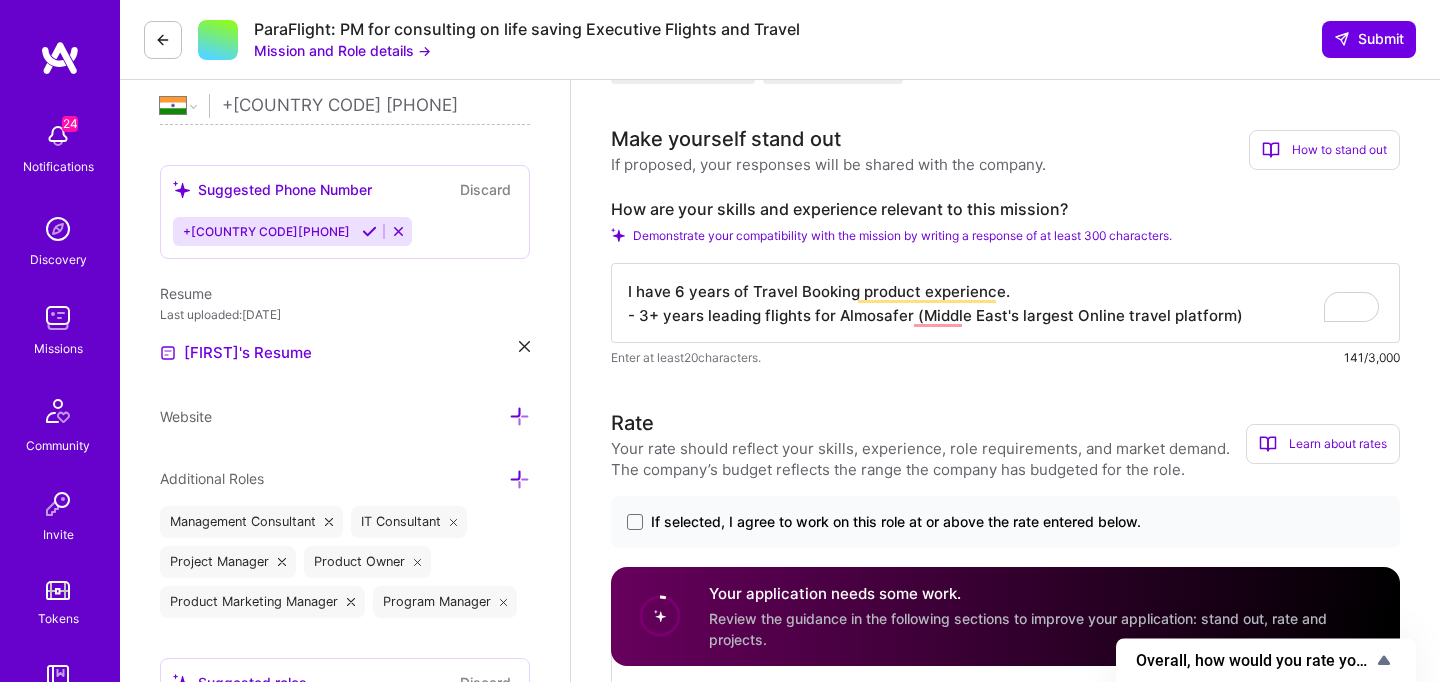 scroll, scrollTop: 531, scrollLeft: 0, axis: vertical 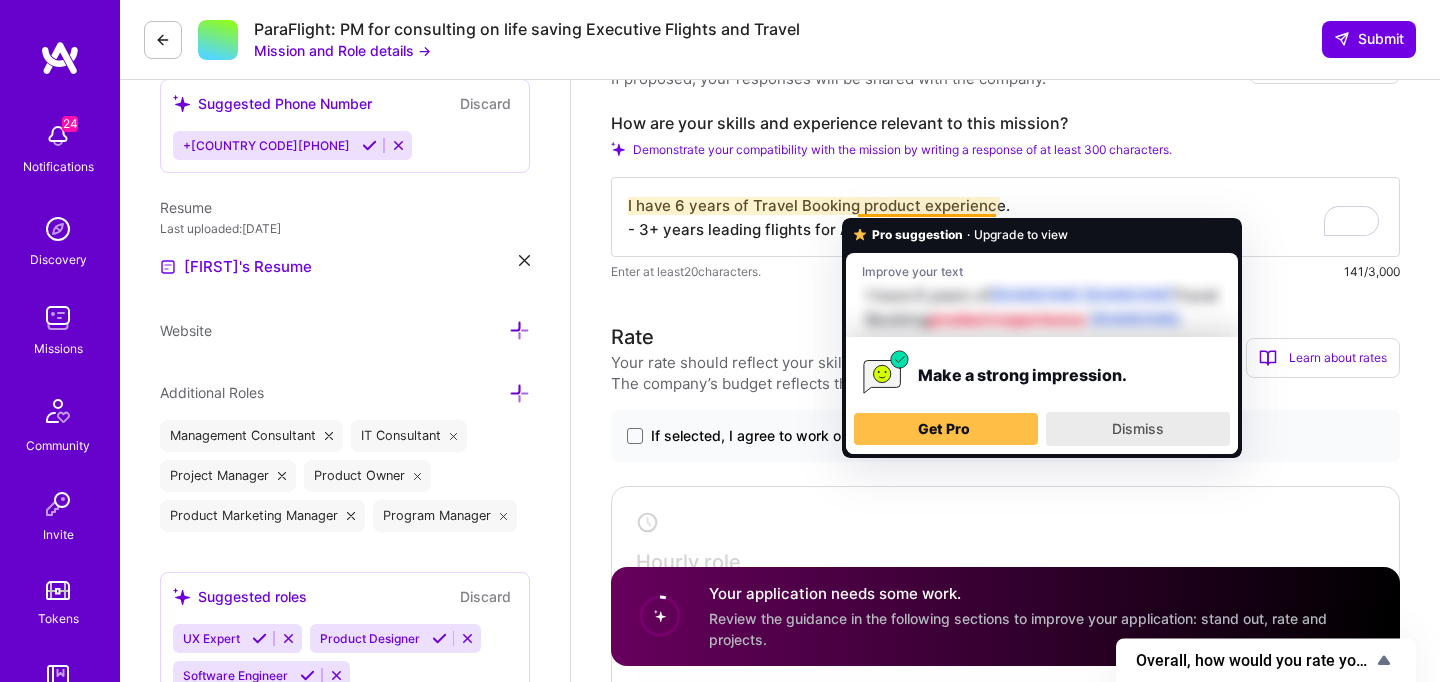 click on "Dismiss" at bounding box center [1138, 429] 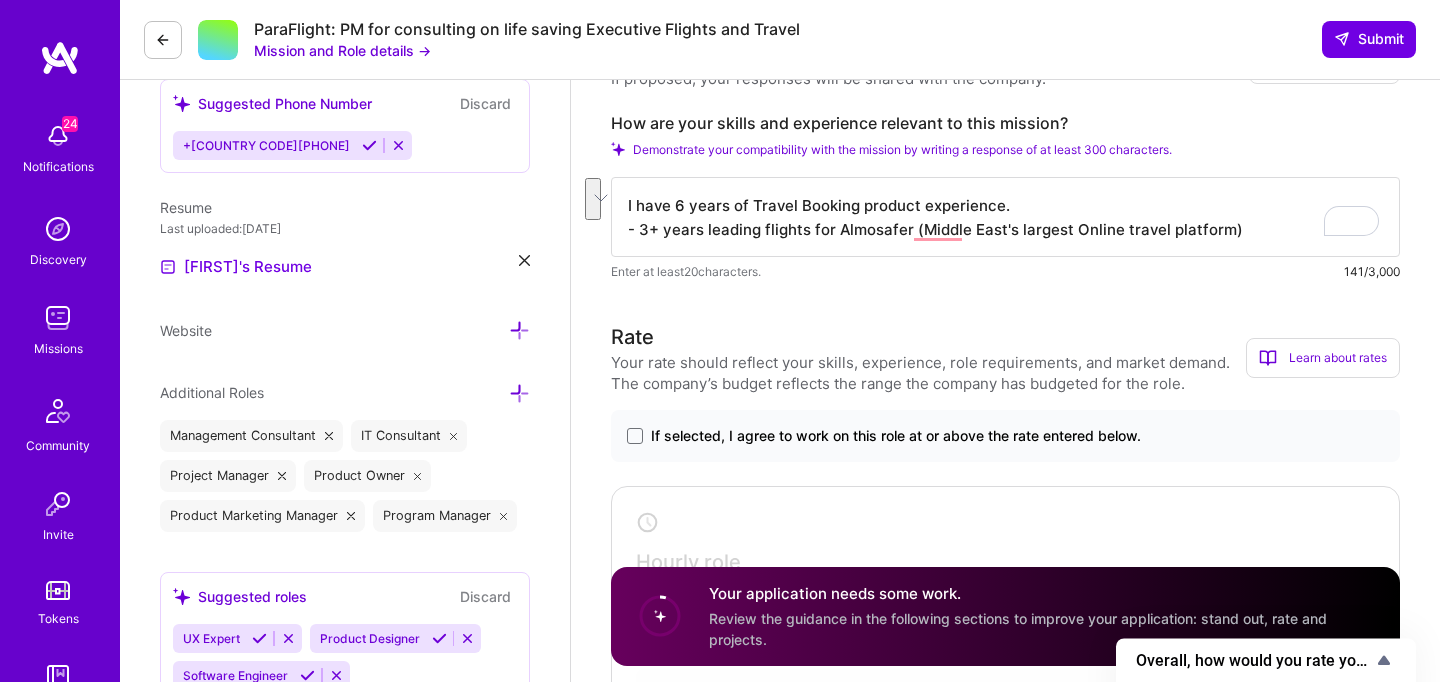 drag, startPoint x: 623, startPoint y: 204, endPoint x: 1424, endPoint y: 227, distance: 801.33014 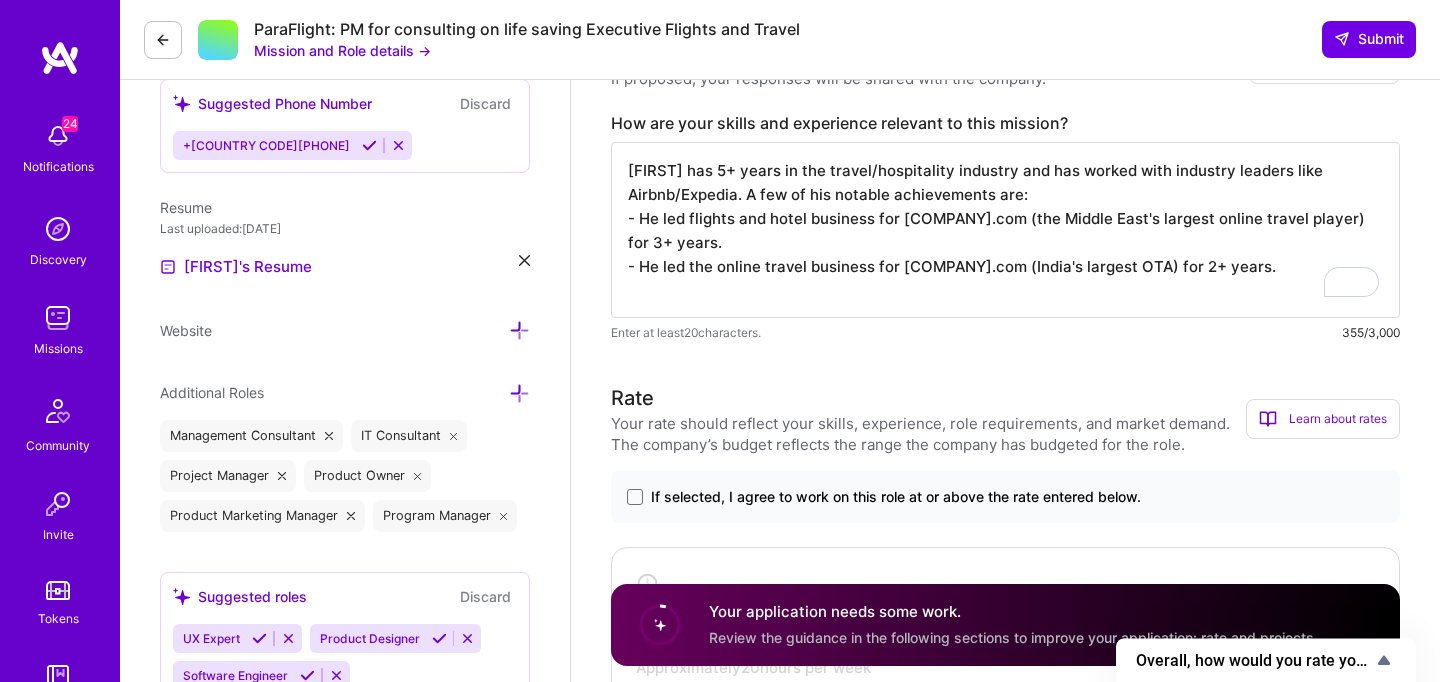 click on "[FIRST] has 5+ years in the travel/hospitality industry and has worked with industry leaders like Airbnb/Expedia. A few of his notable achievements are:
- He led flights and hotel business for [COMPANY].com (the Middle East's largest online travel player) for 3+ years.
- He led the online travel business for [COMPANY].com (India's largest OTA) for 2+ years." at bounding box center (1005, 230) 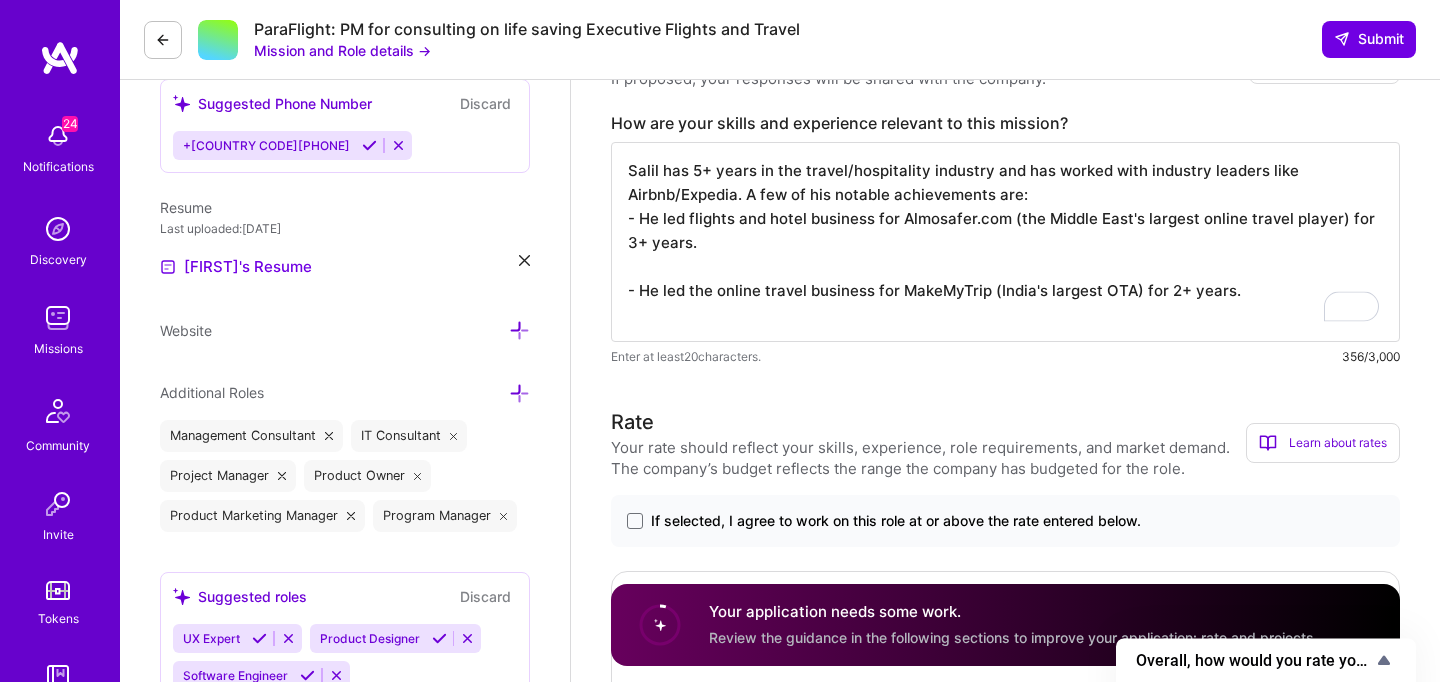 paste on "Helped deliver USD 550Mn GMV in 2019 with 130% YoY growth (USD 250Mn to 550Mn)" 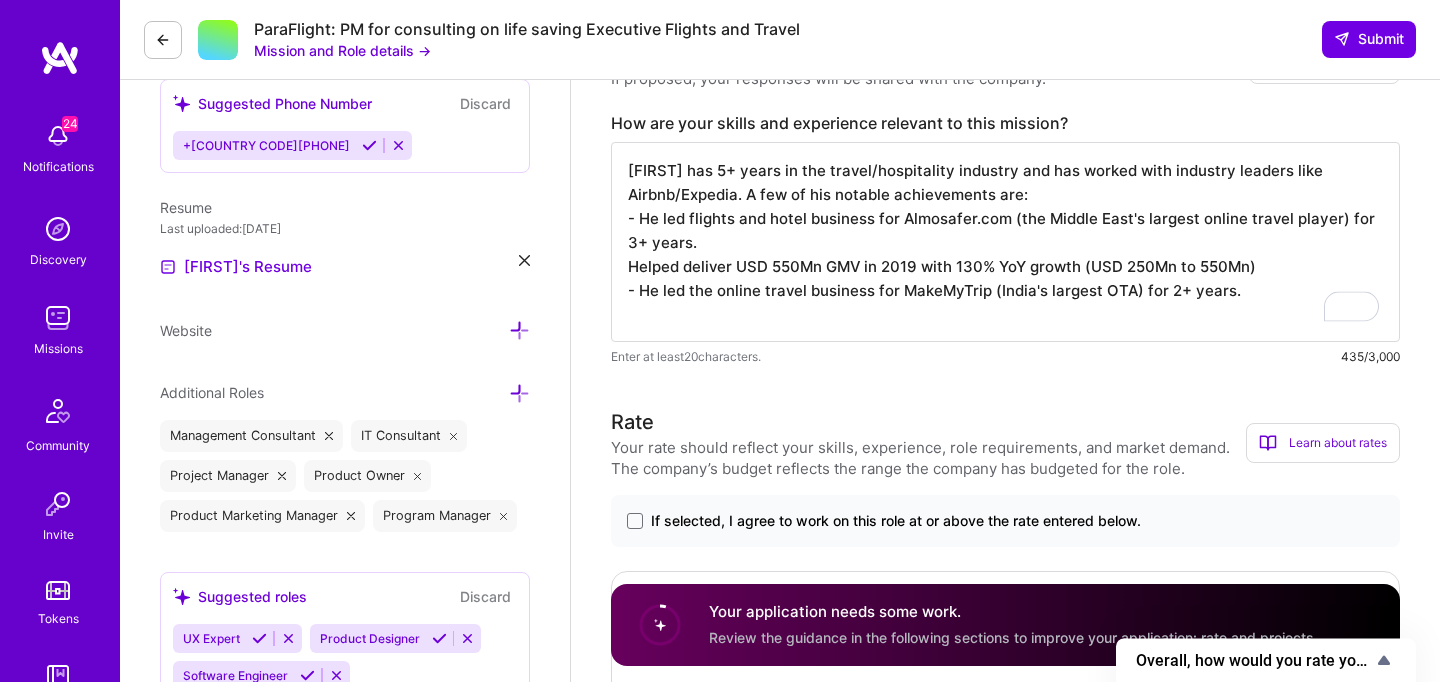 click on "[FIRST] has 5+ years in the travel/hospitality industry and has worked with industry leaders like Airbnb/Expedia. A few of his notable achievements are:
- He led flights and hotel business for Almosafer.com (the Middle East's largest online travel player) for 3+ years.
Helped deliver USD 550Mn GMV in 2019 with 130% YoY growth (USD 250Mn to 550Mn)
- He led the online travel business for MakeMyTrip (India's largest OTA) for 2+ years." at bounding box center (1005, 242) 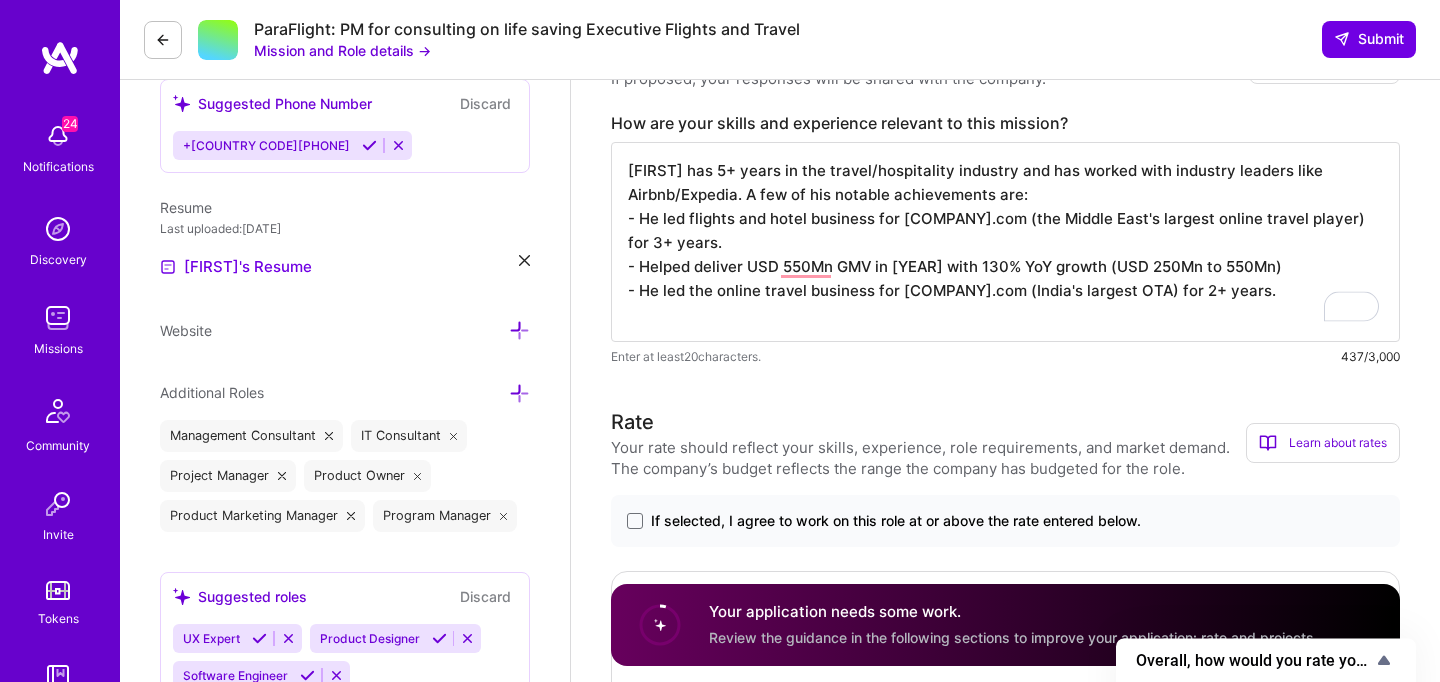 click on "[FIRST] has 5+ years in the travel/hospitality industry and has worked with industry leaders like Airbnb/Expedia. A few of his notable achievements are:
- He led flights and hotel business for [COMPANY].com (the Middle East's largest online travel player) for 3+ years.
- Helped deliver USD 550Mn GMV in [YEAR] with 130% YoY growth (USD 250Mn to 550Mn)
- He led the online travel business for [COMPANY].com (India's largest OTA) for 2+ years." at bounding box center [1005, 242] 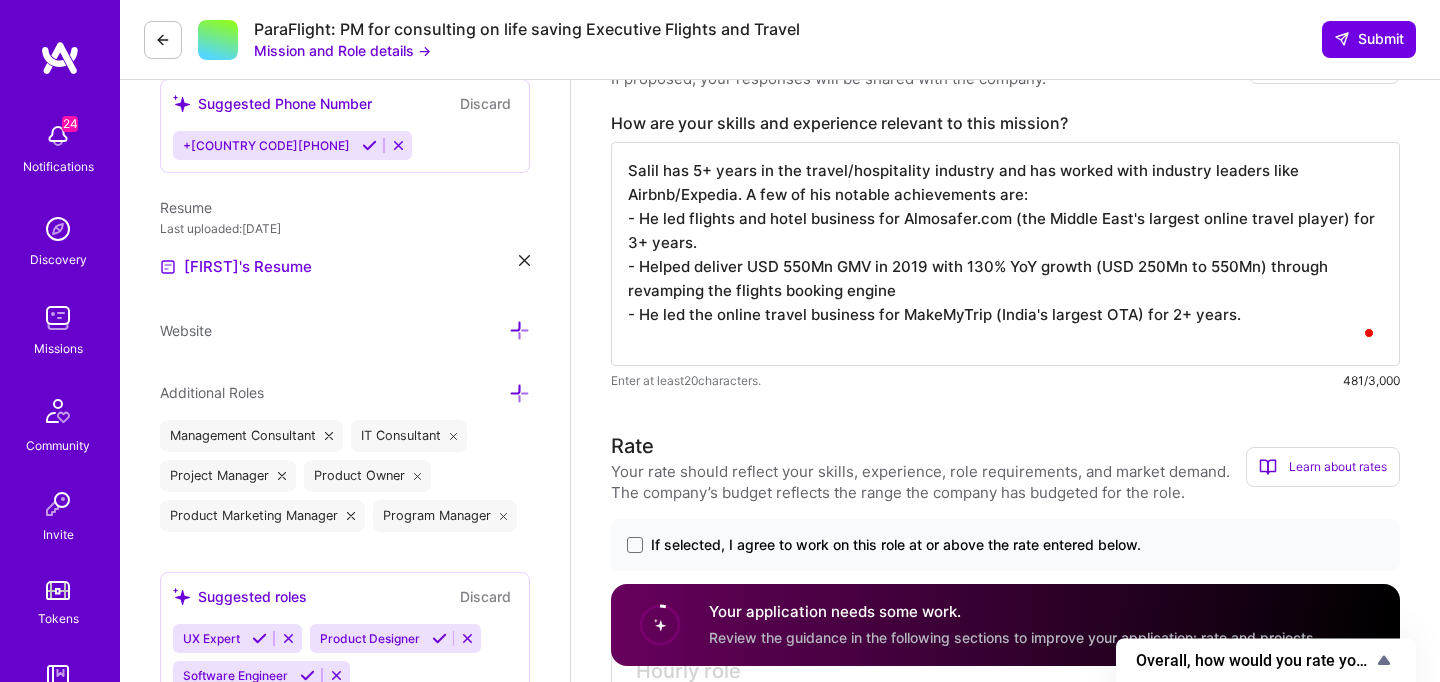 scroll, scrollTop: 2, scrollLeft: 0, axis: vertical 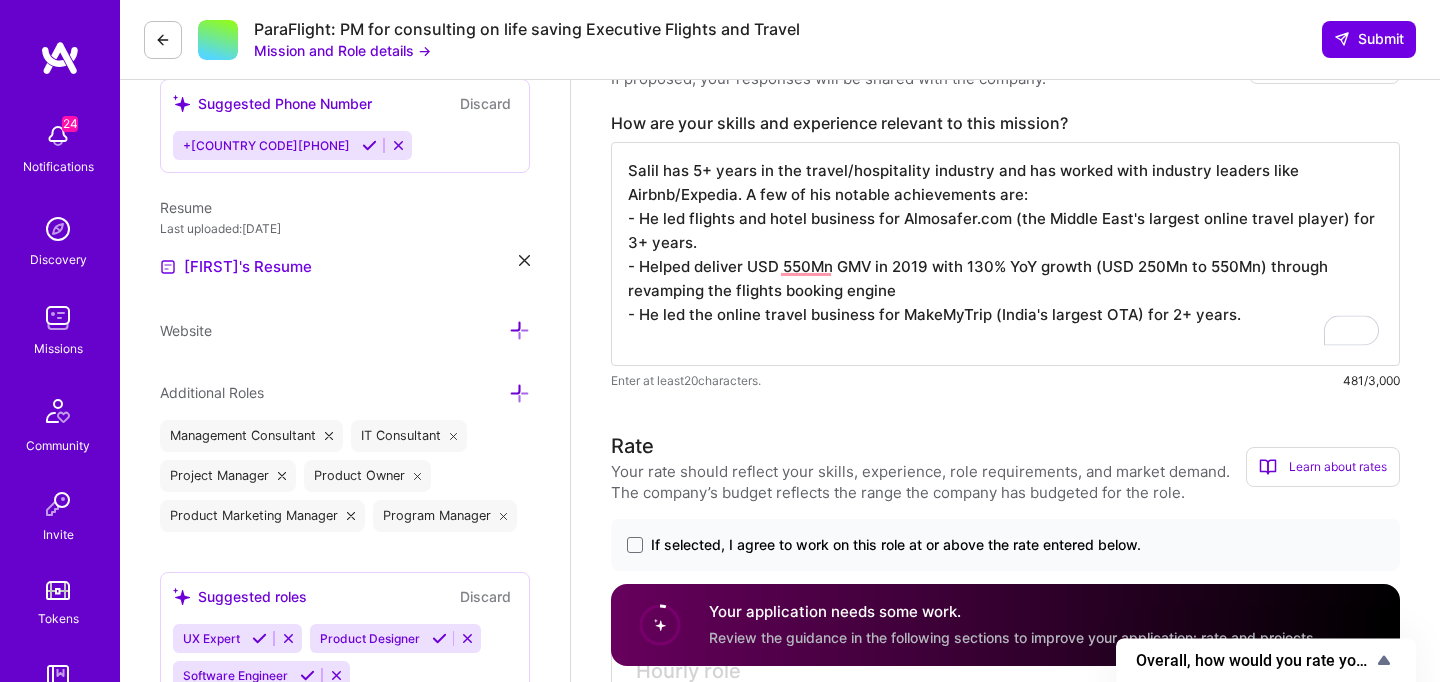click on "Salil has 5+ years in the travel/hospitality industry and has worked with industry leaders like Airbnb/Expedia. A few of his notable achievements are:
- He led flights and hotel business for Almosafer.com (the Middle East's largest online travel player) for 3+ years.
- Helped deliver USD 550Mn GMV in 2019 with 130% YoY growth (USD 250Mn to 550Mn) through revamping the flights booking engine
- He led the online travel business for MakeMyTrip (India's largest OTA) for 2+ years." at bounding box center [1005, 254] 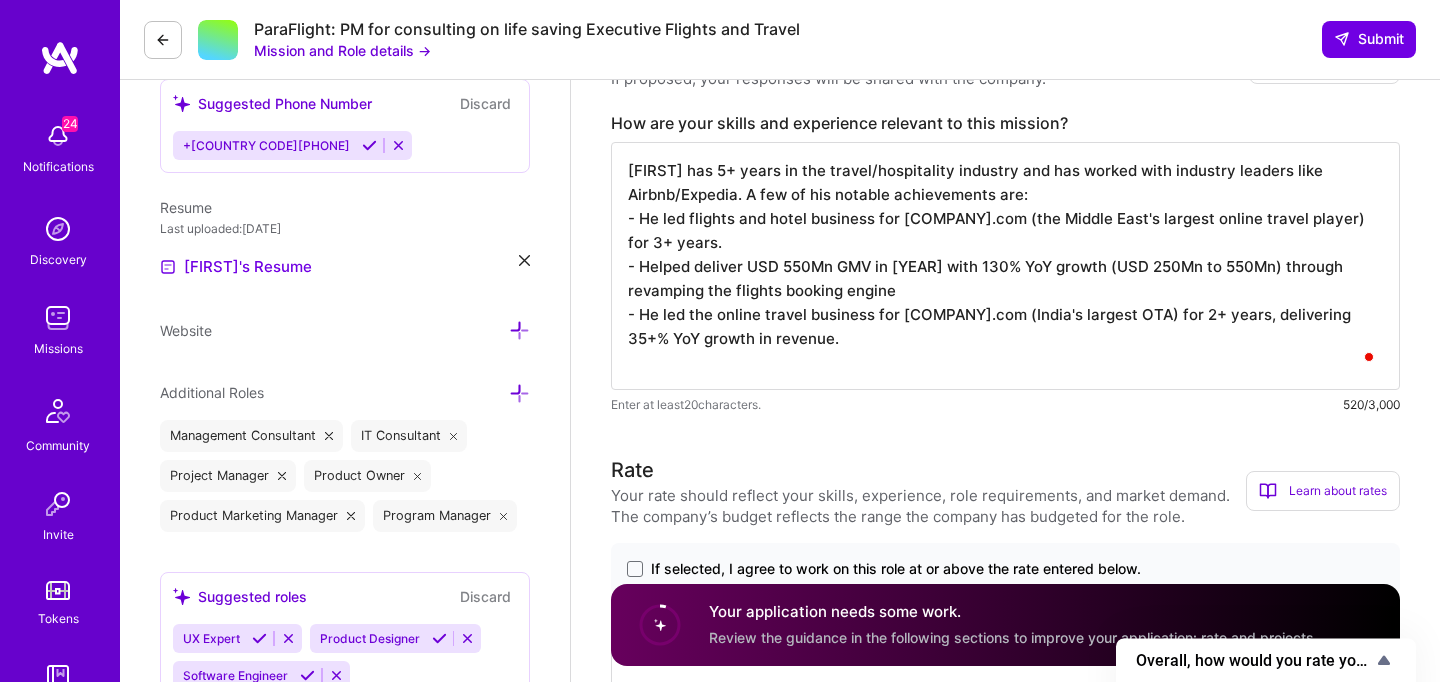 scroll, scrollTop: 0, scrollLeft: 0, axis: both 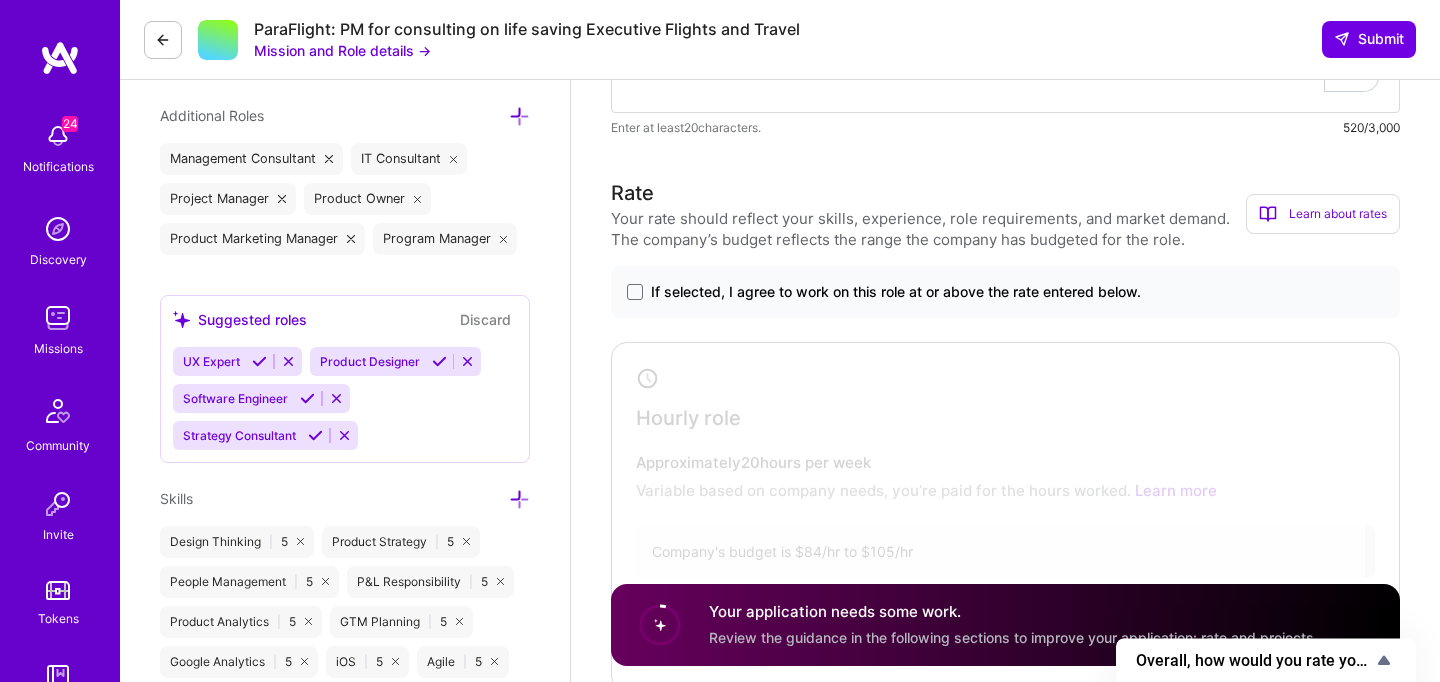 type on "[FIRST] has 5+ years in the travel/hospitality industry and has worked with industry leaders like Airbnb/Expedia. A few of his notable achievements are:
- He led flights and hotel business for [COMPANY].com (the Middle East's largest online travel player) for 3+ years.
- Helped deliver USD 550Mn GMV in [YEAR] with 130% YoY growth (USD 250Mn to 550Mn) through revamping the flights booking engine
- He led the online travel business for [COMPANY].com (India's largest OTA) for 2+ years, delivering 35+% YoY growth in revenue." 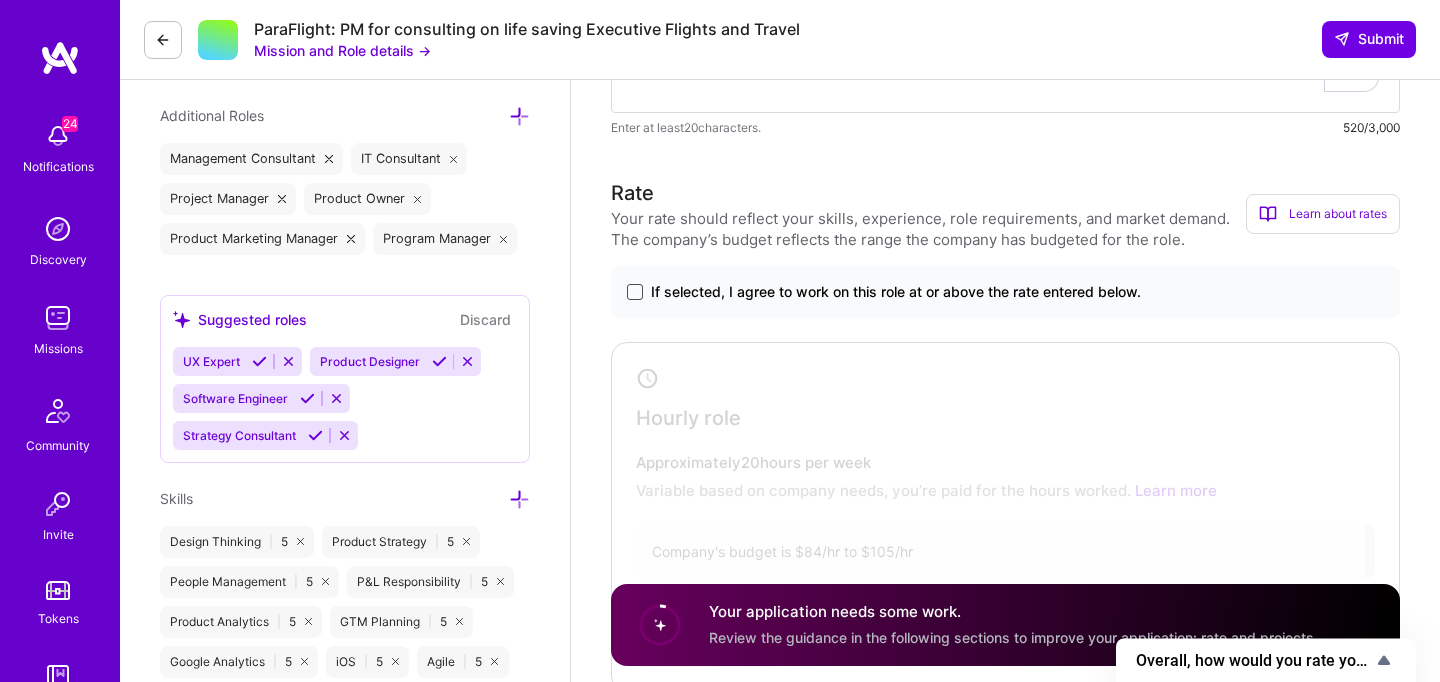 click at bounding box center [635, 292] 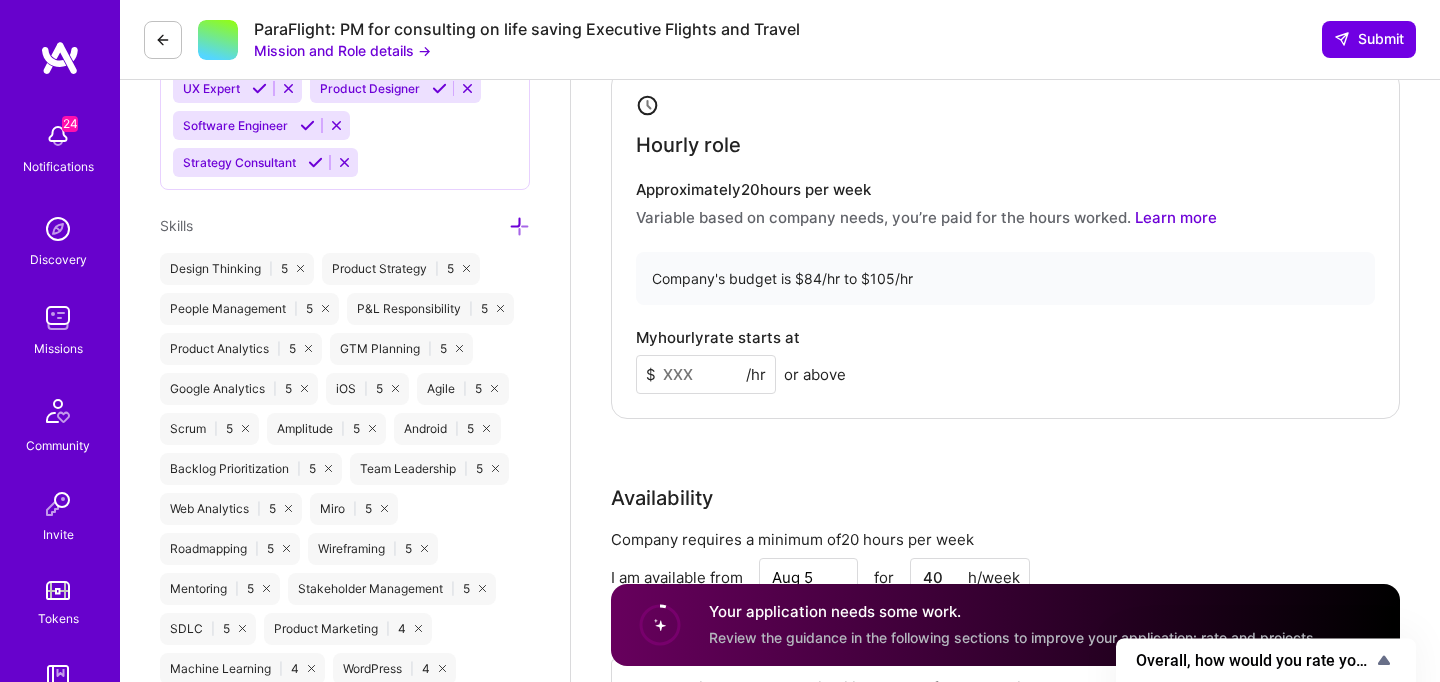 scroll, scrollTop: 1103, scrollLeft: 0, axis: vertical 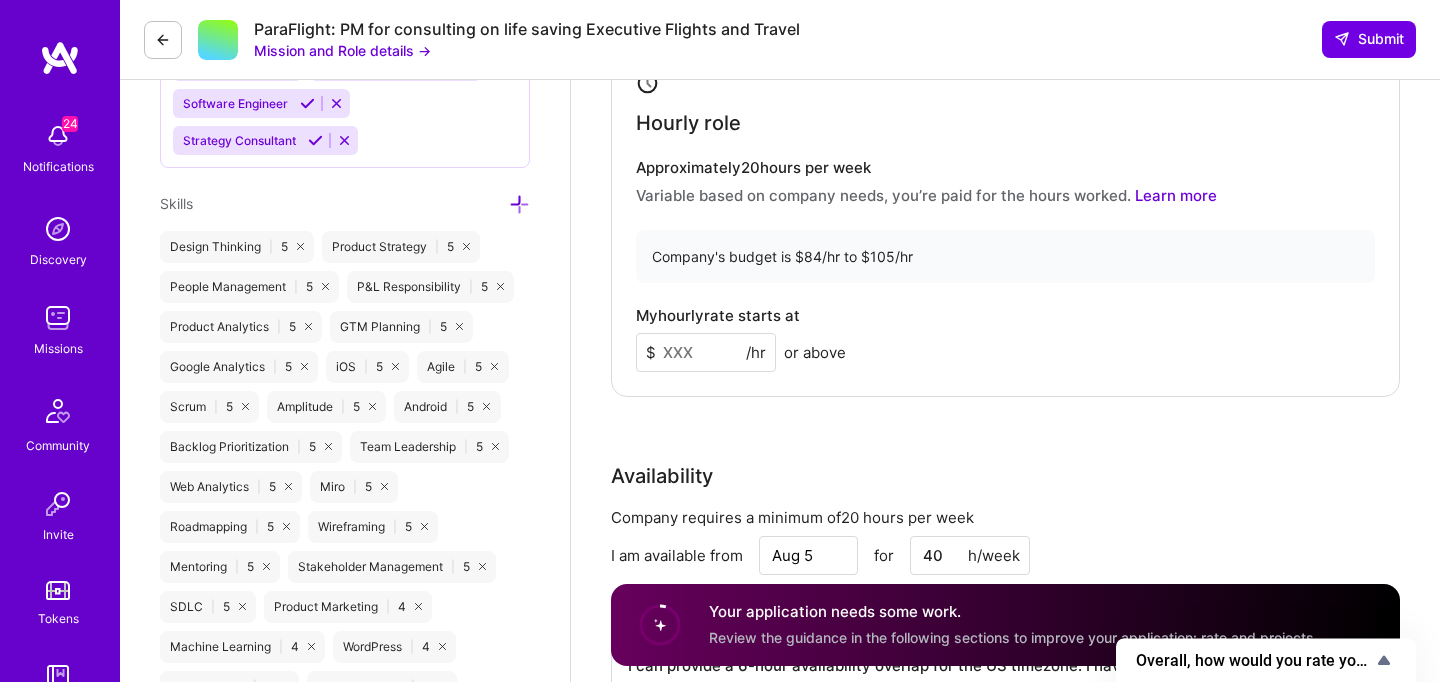 click at bounding box center (706, 352) 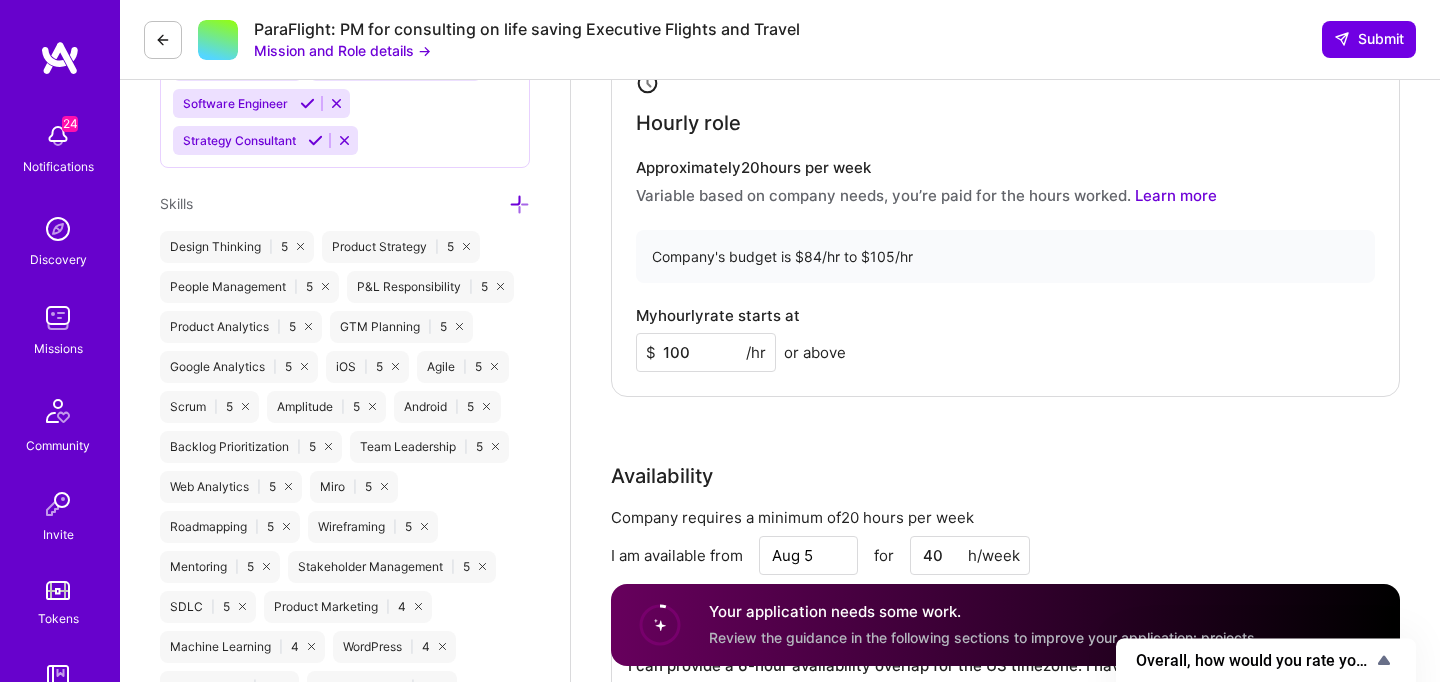 type on "100" 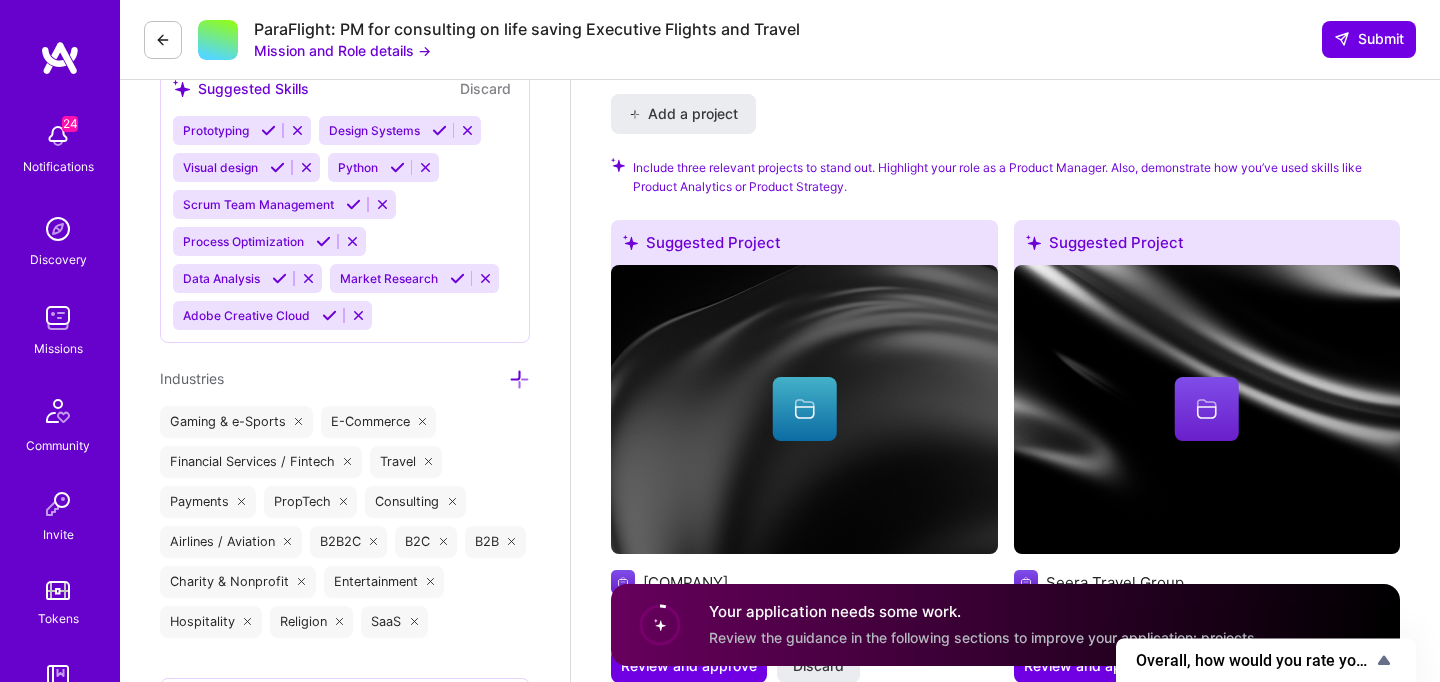 scroll, scrollTop: 2296, scrollLeft: 0, axis: vertical 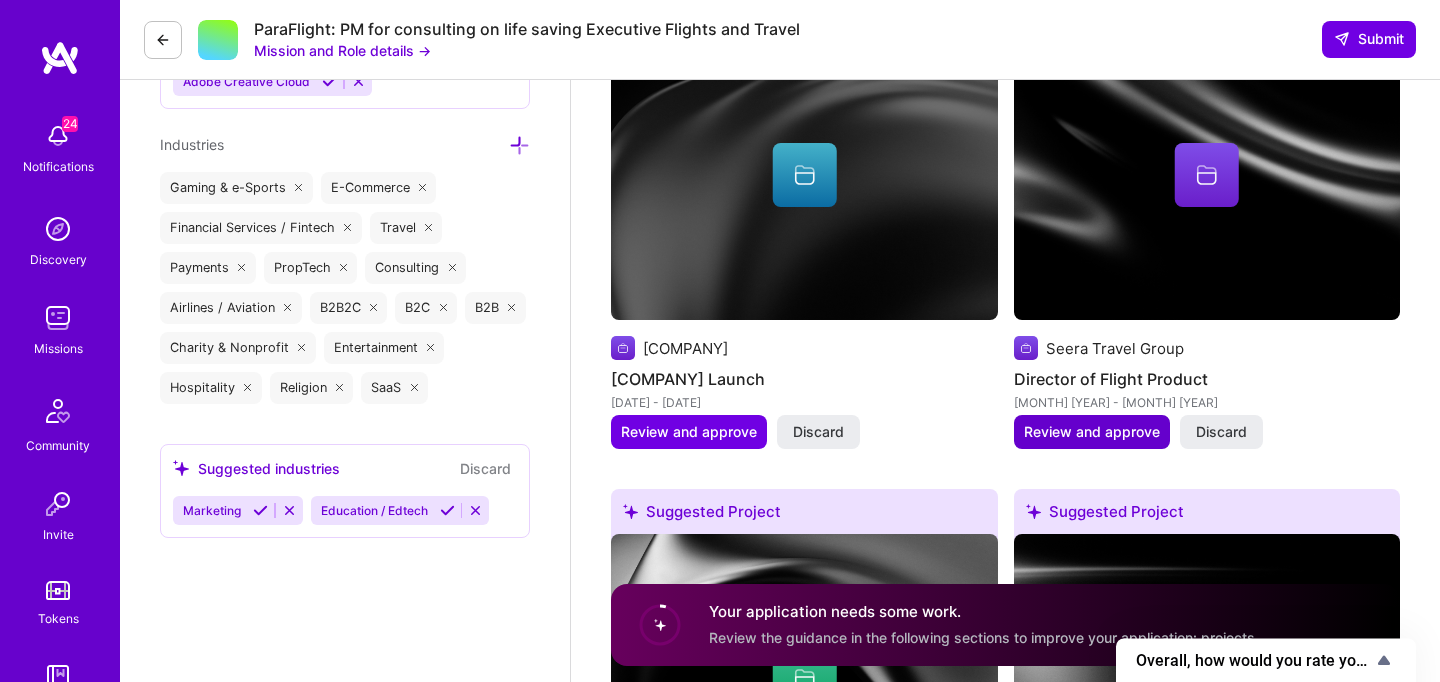 click on "Review and approve" at bounding box center (1092, 432) 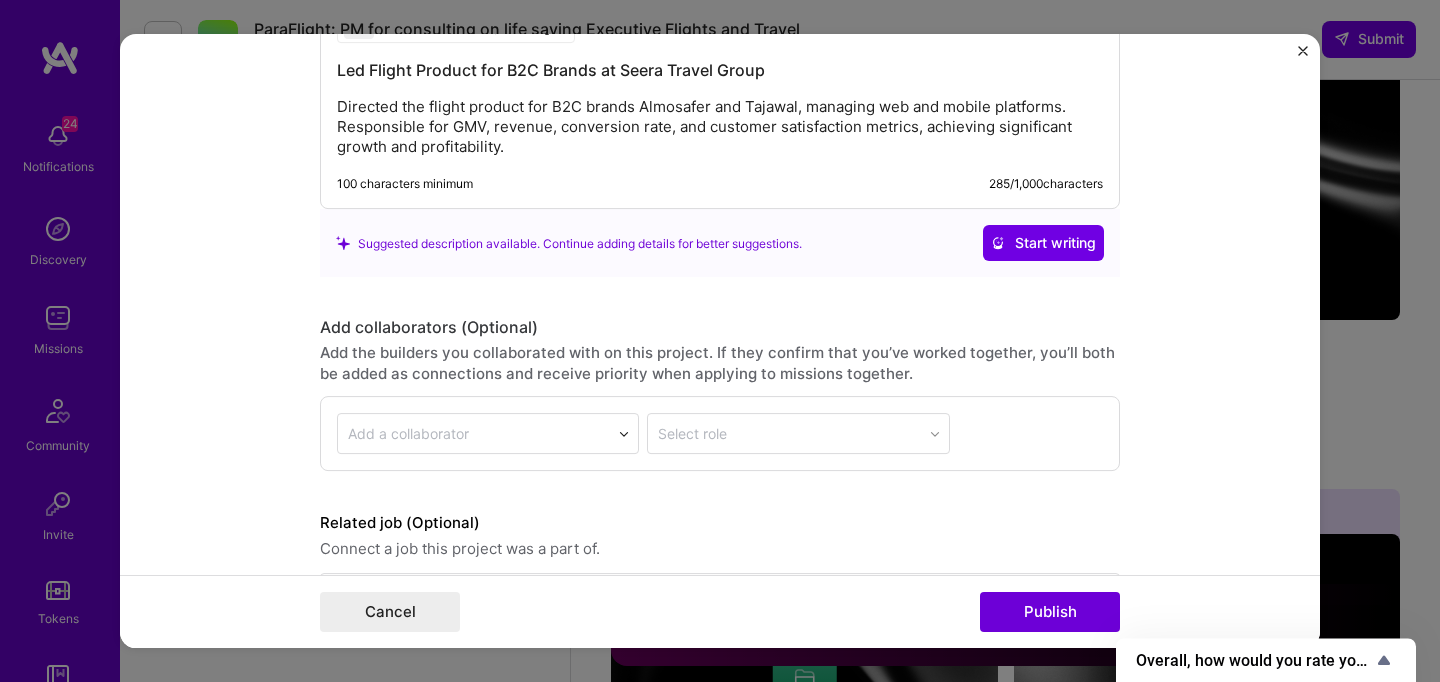scroll, scrollTop: 2163, scrollLeft: 0, axis: vertical 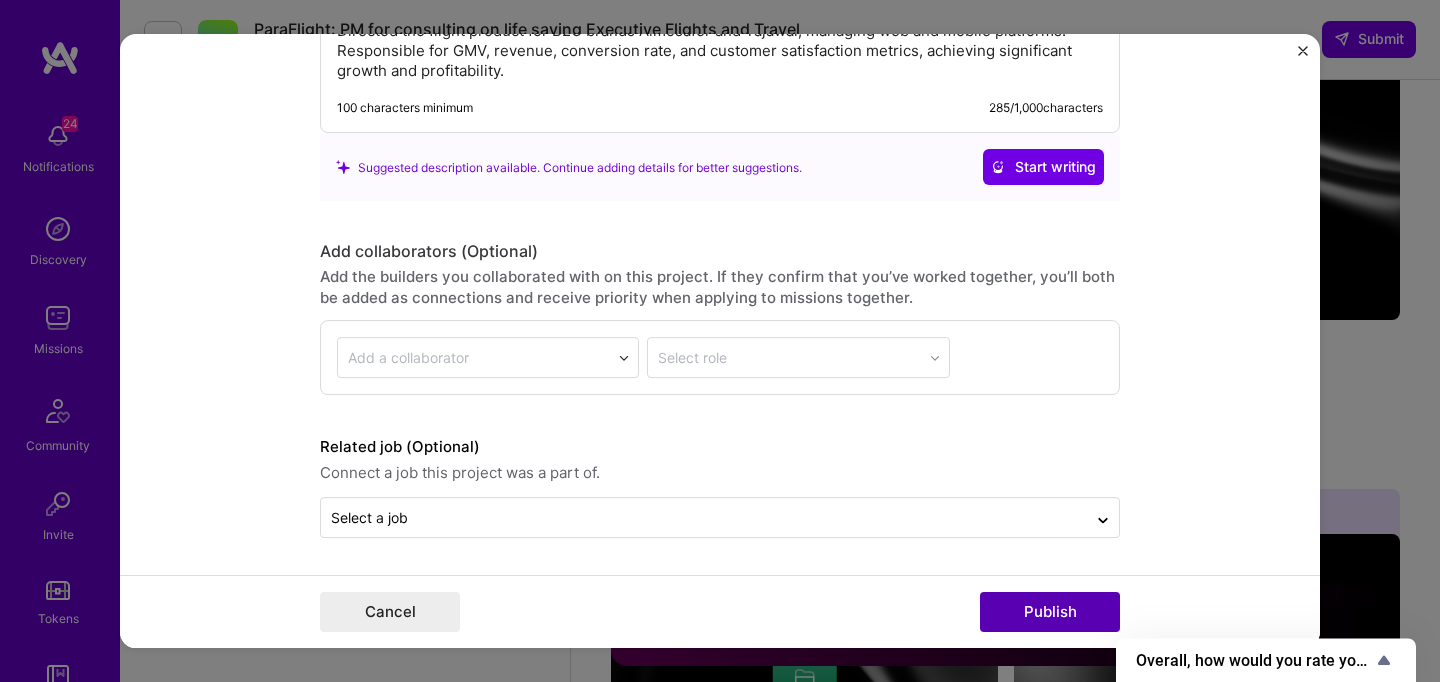 click on "Publish" at bounding box center [1050, 612] 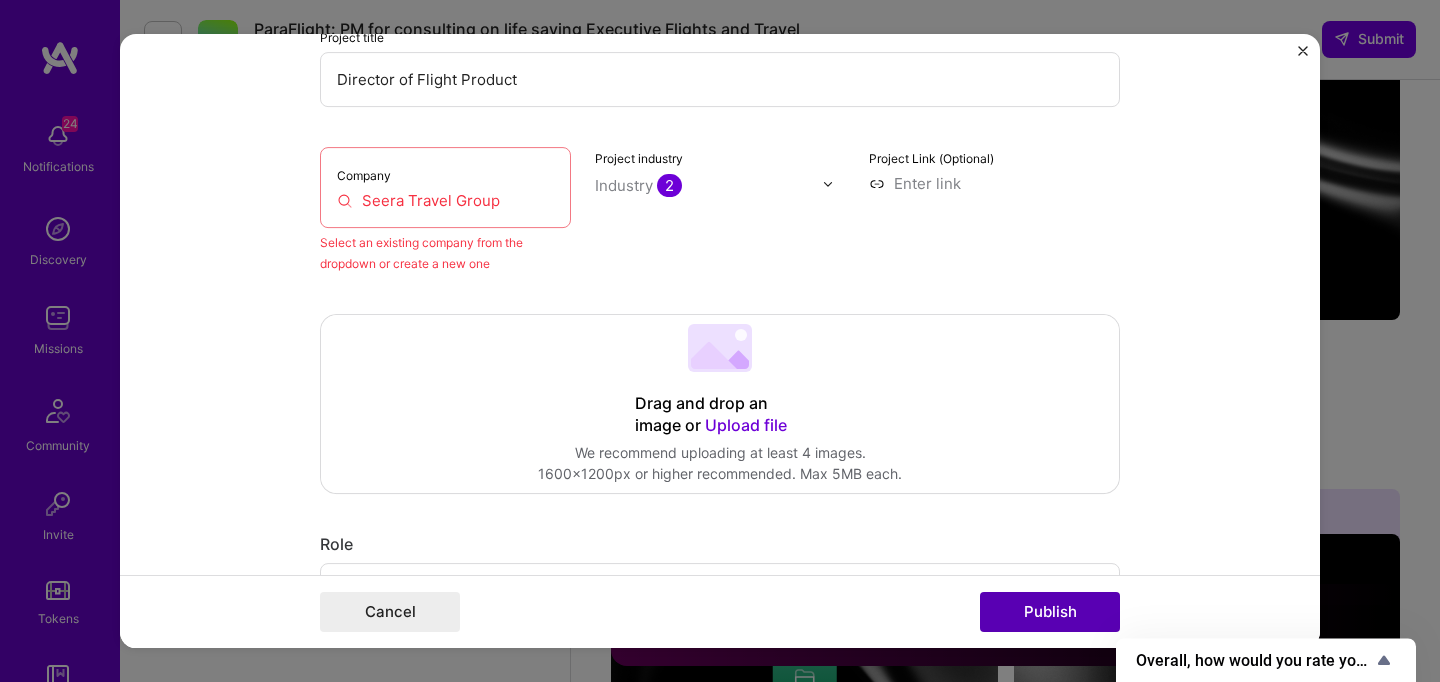 scroll, scrollTop: 131, scrollLeft: 0, axis: vertical 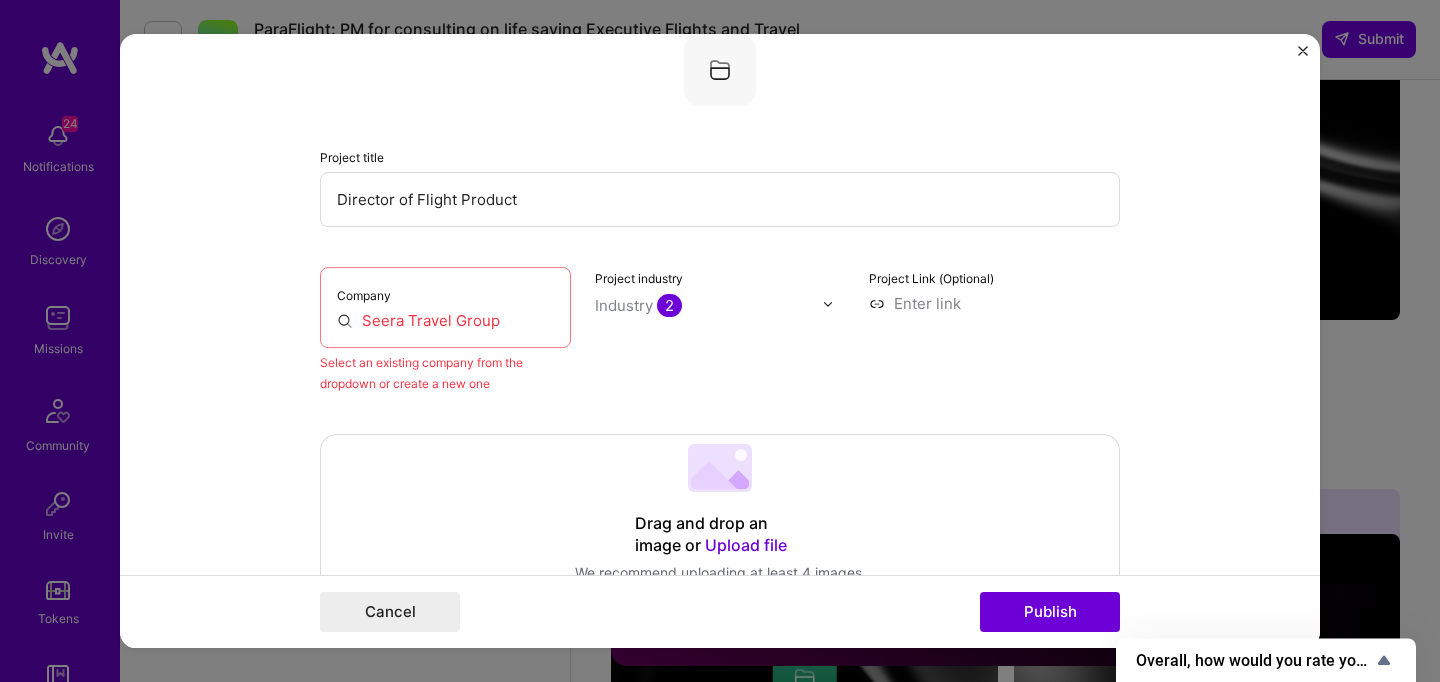 click on "Seera Travel Group" at bounding box center (445, 320) 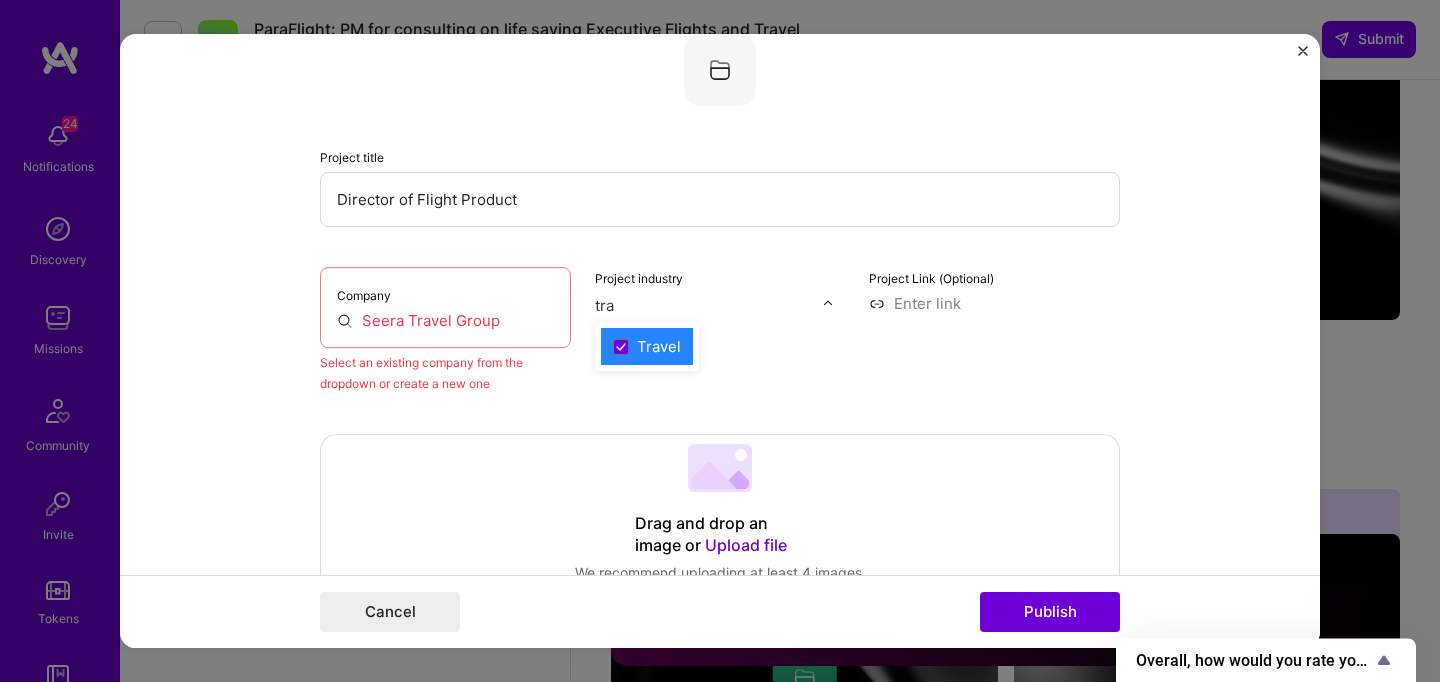 type on "trav" 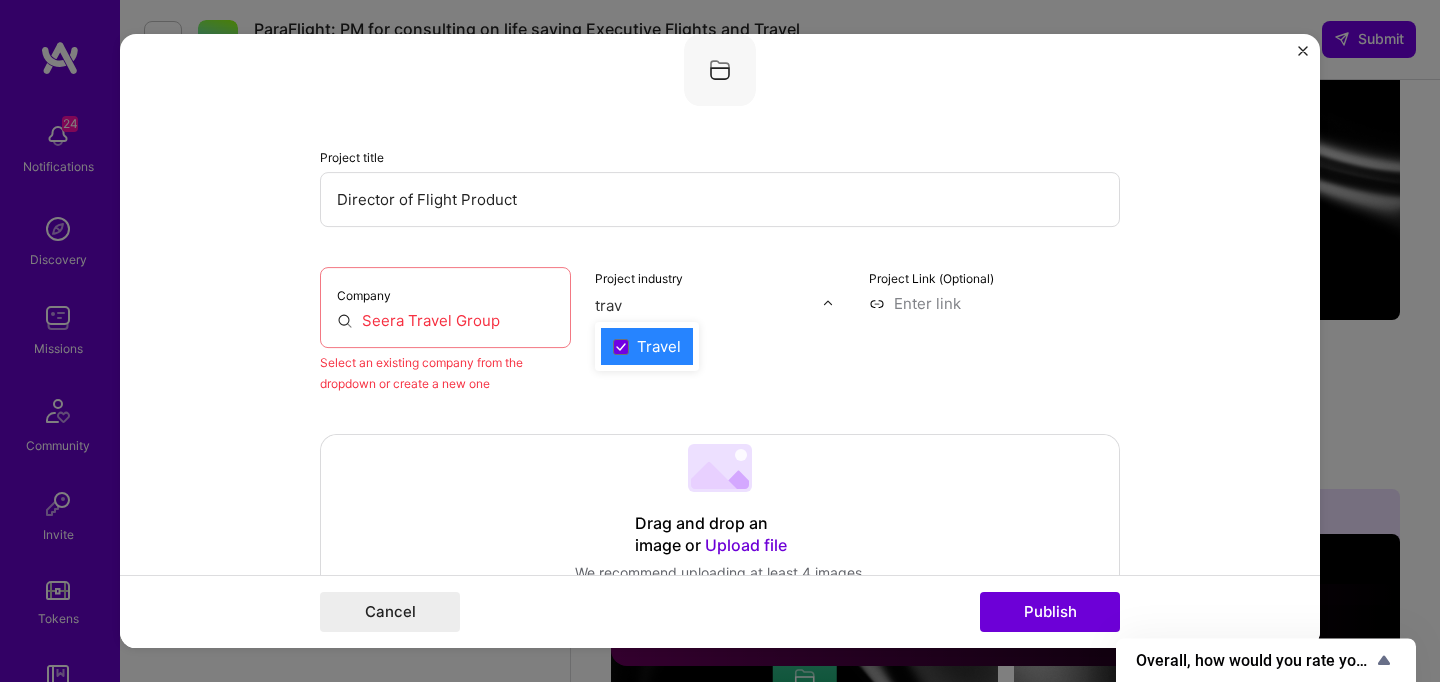 type 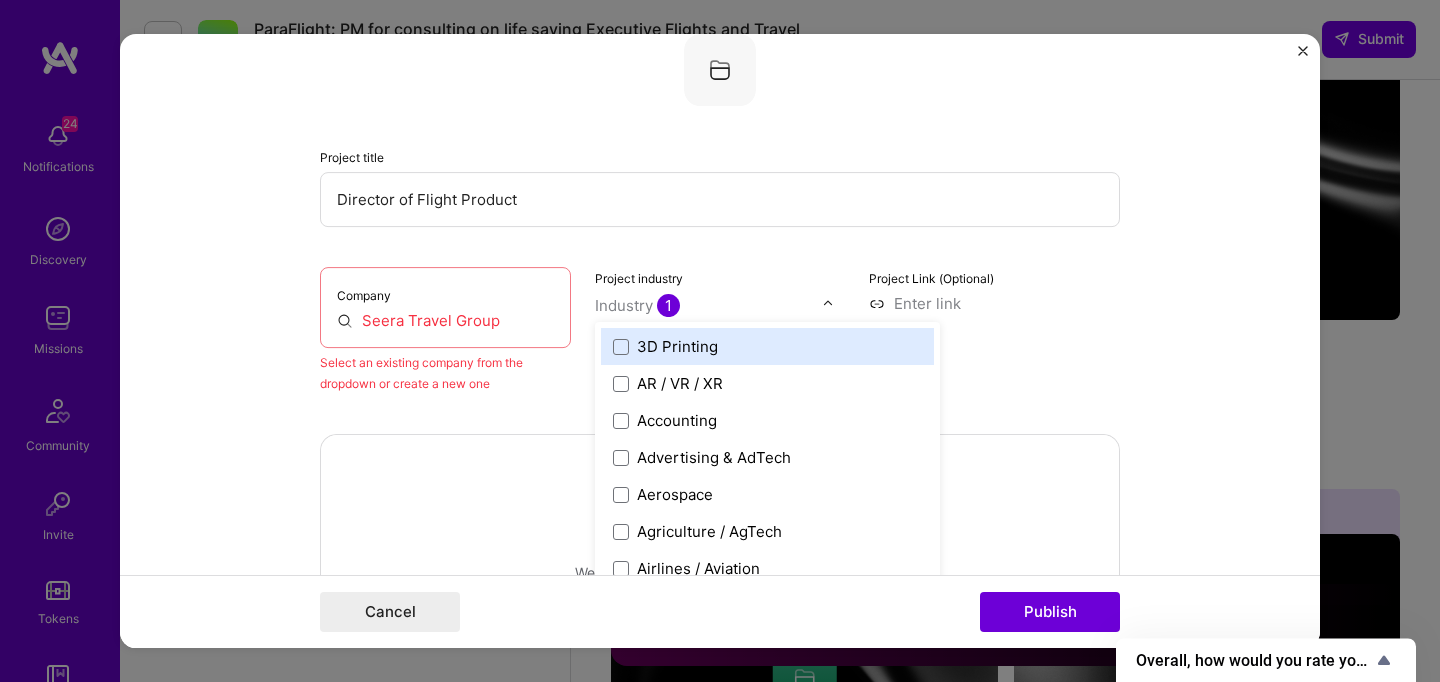 click on "Project Link (Optional)" at bounding box center (994, 330) 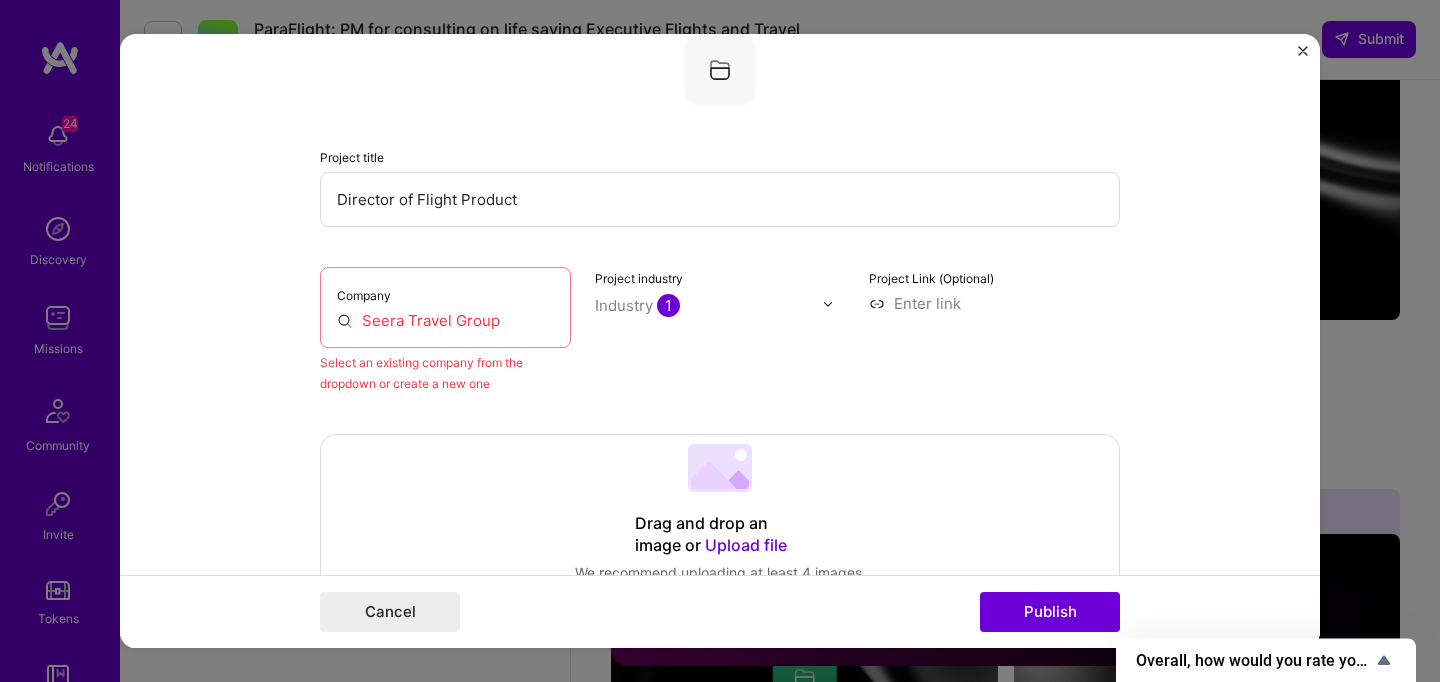 click on "Seera Travel Group" at bounding box center [445, 320] 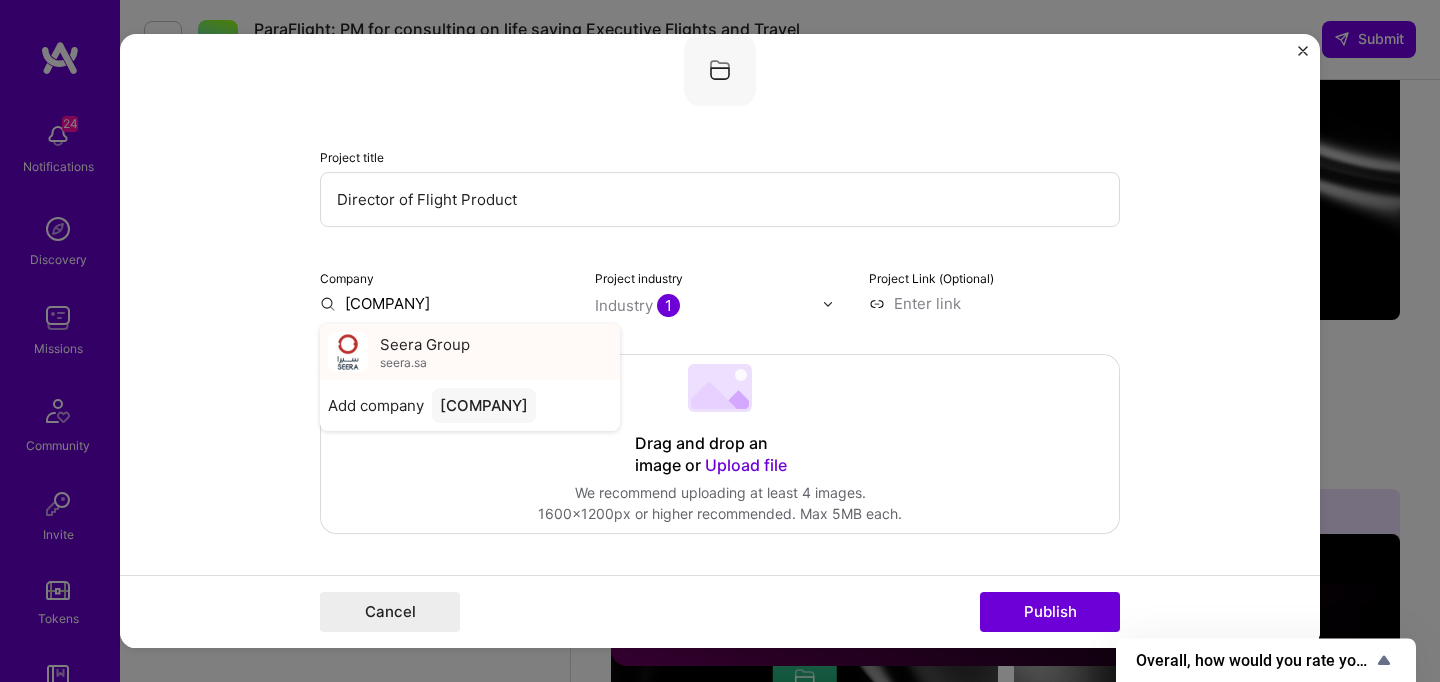 click on "Seera Group" at bounding box center [425, 344] 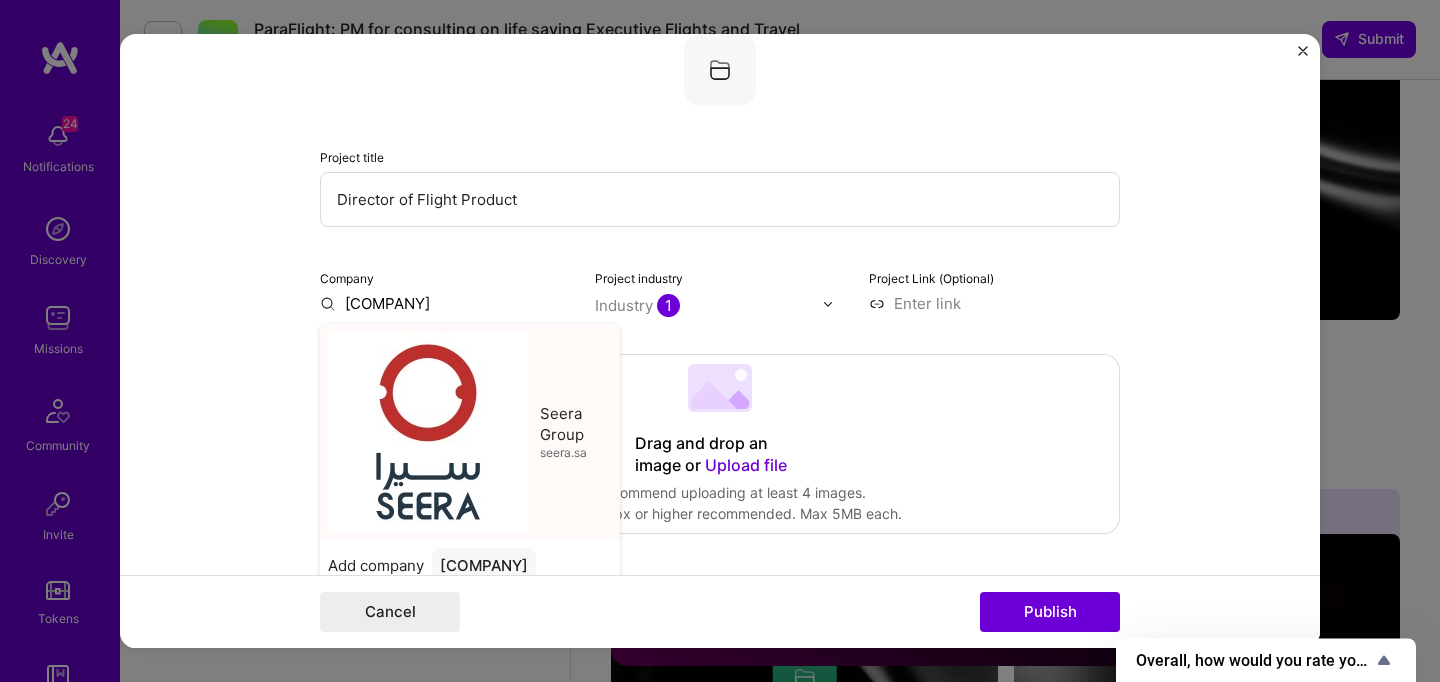 type on "Seera Group" 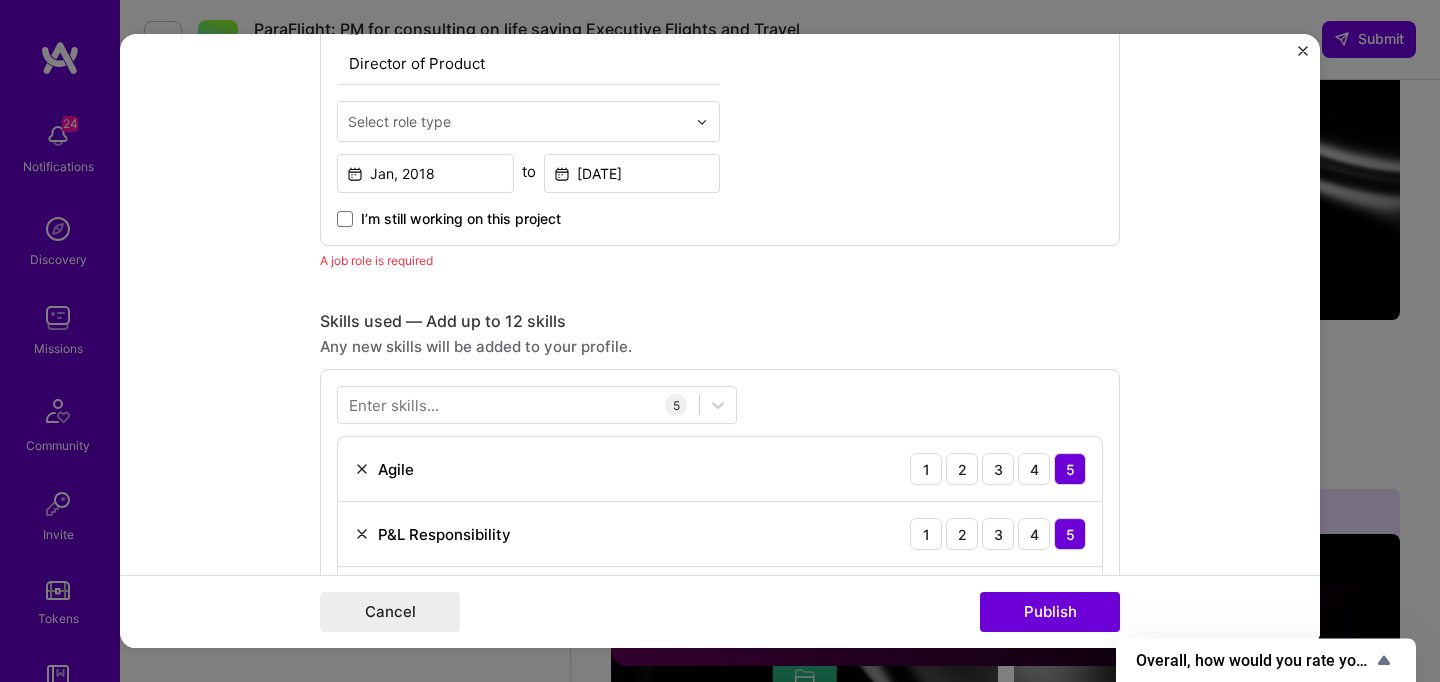 scroll, scrollTop: 754, scrollLeft: 0, axis: vertical 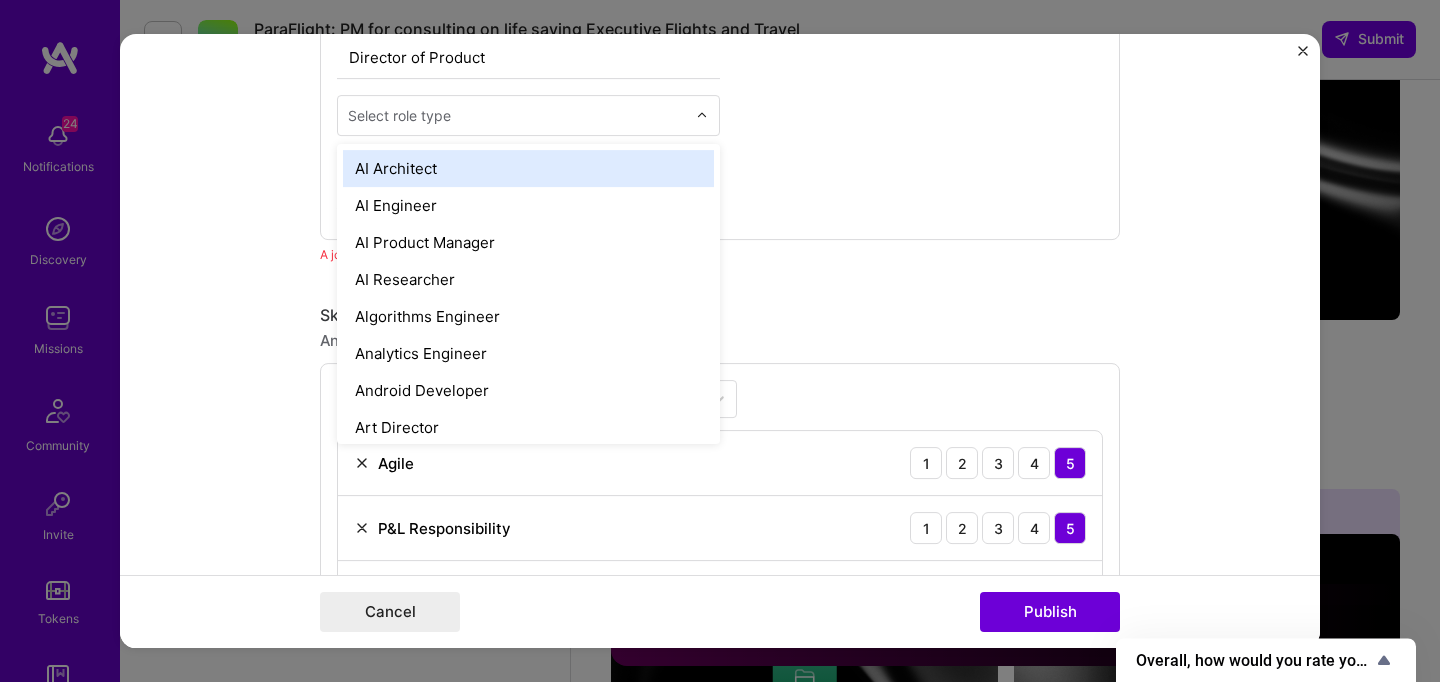 click on "Select role type" at bounding box center [399, 115] 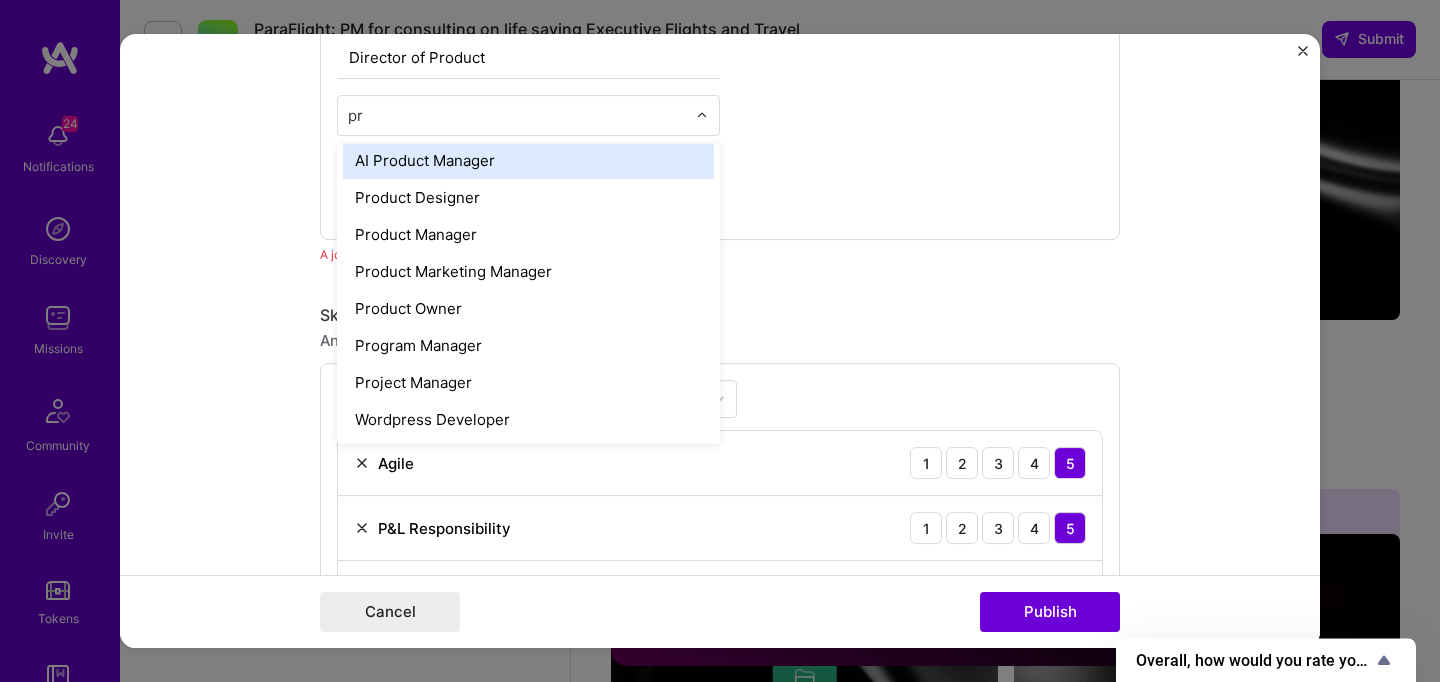 scroll, scrollTop: 0, scrollLeft: 0, axis: both 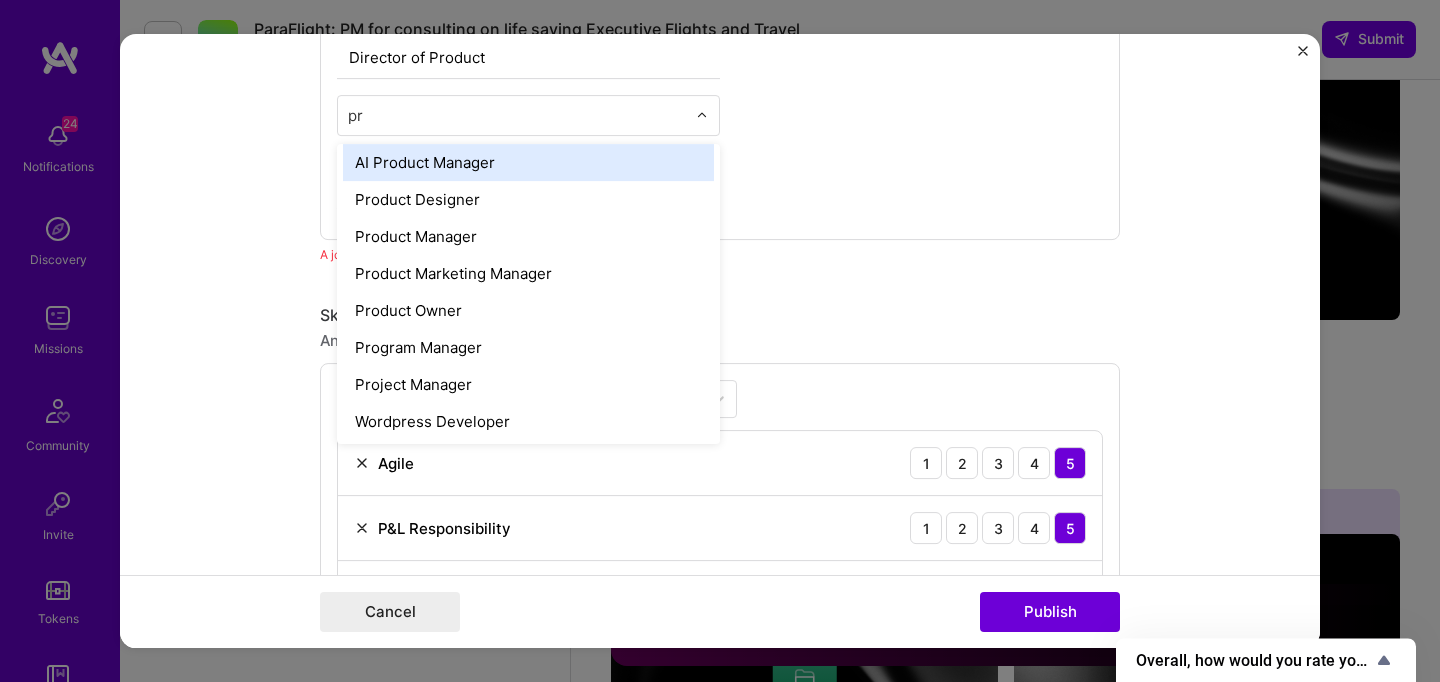 type on "pro" 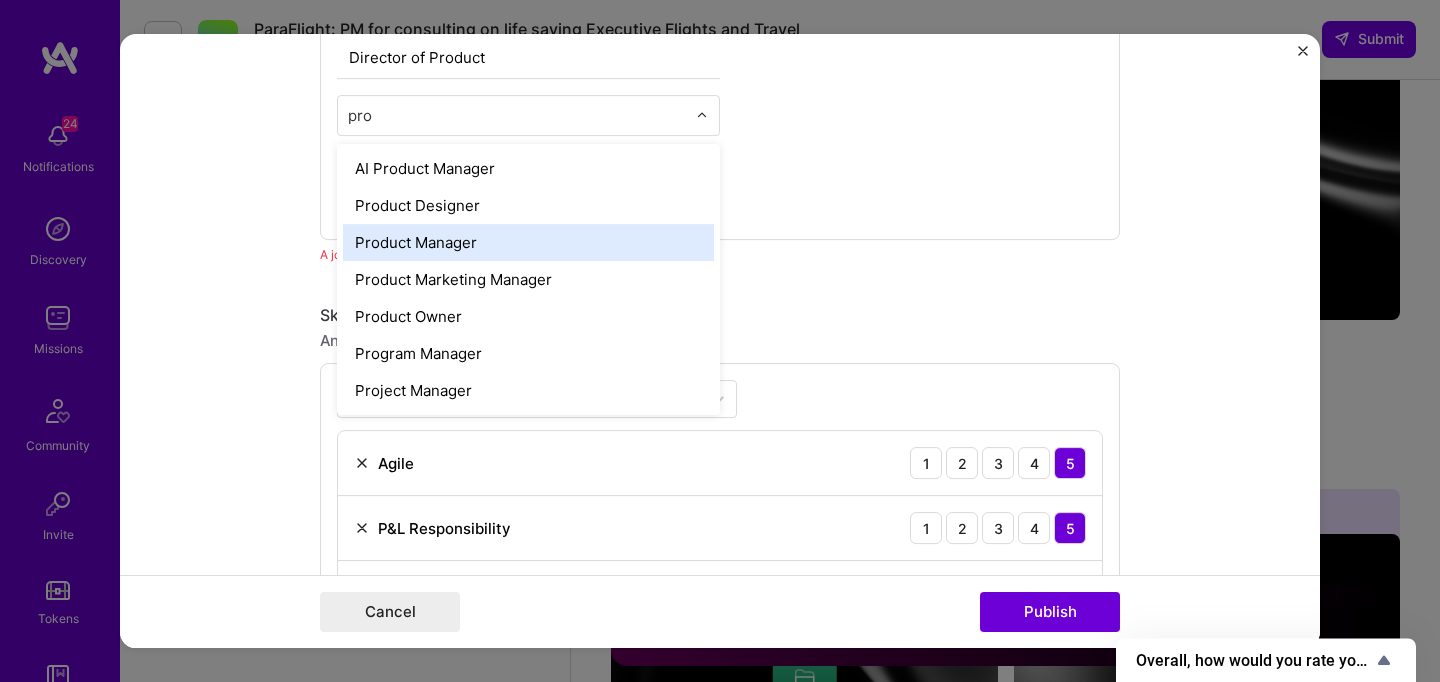 click on "Product Manager" at bounding box center (528, 242) 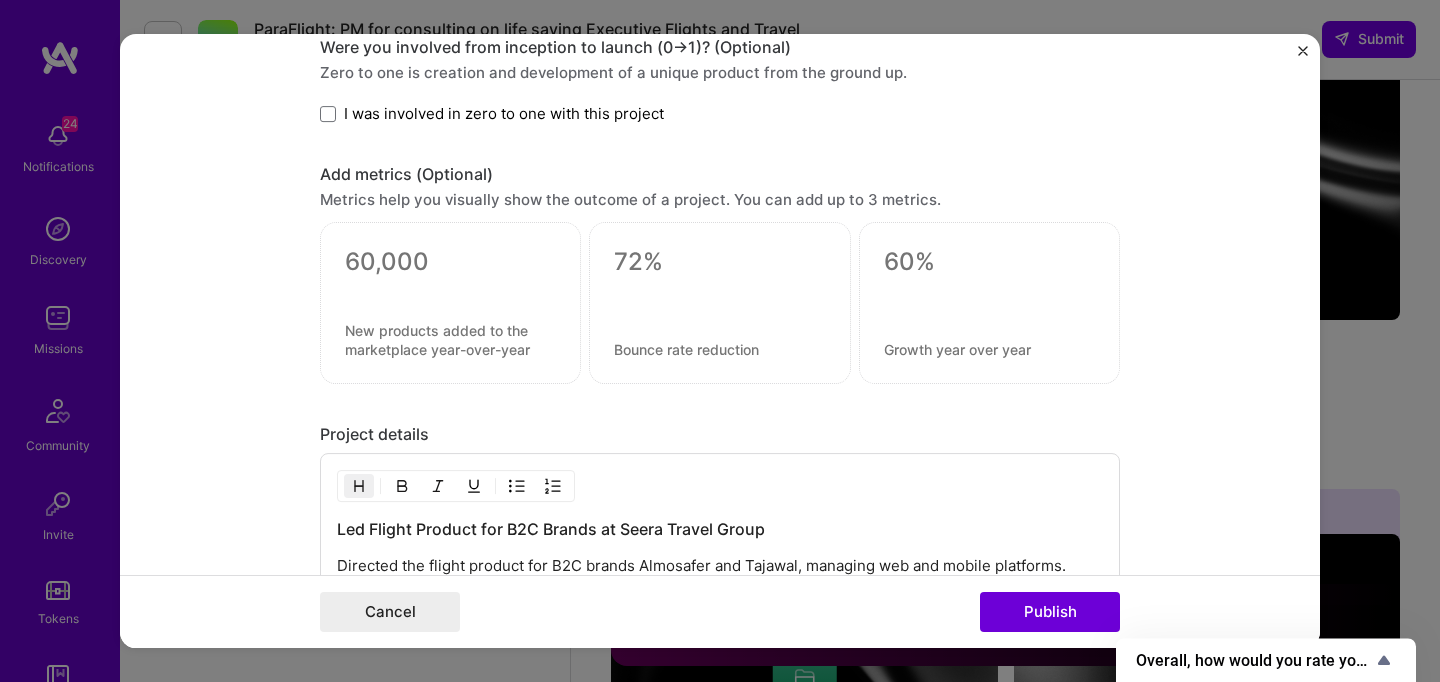 scroll, scrollTop: 1626, scrollLeft: 0, axis: vertical 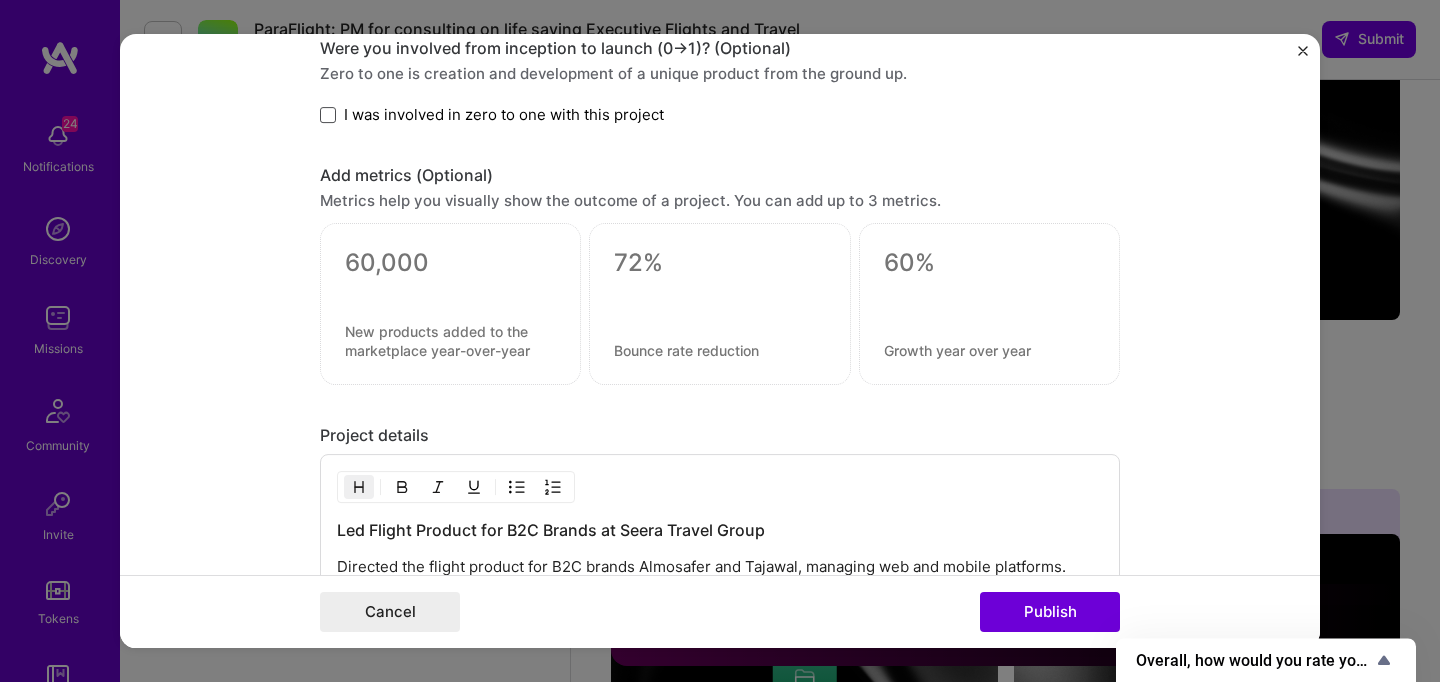 click at bounding box center (328, 115) 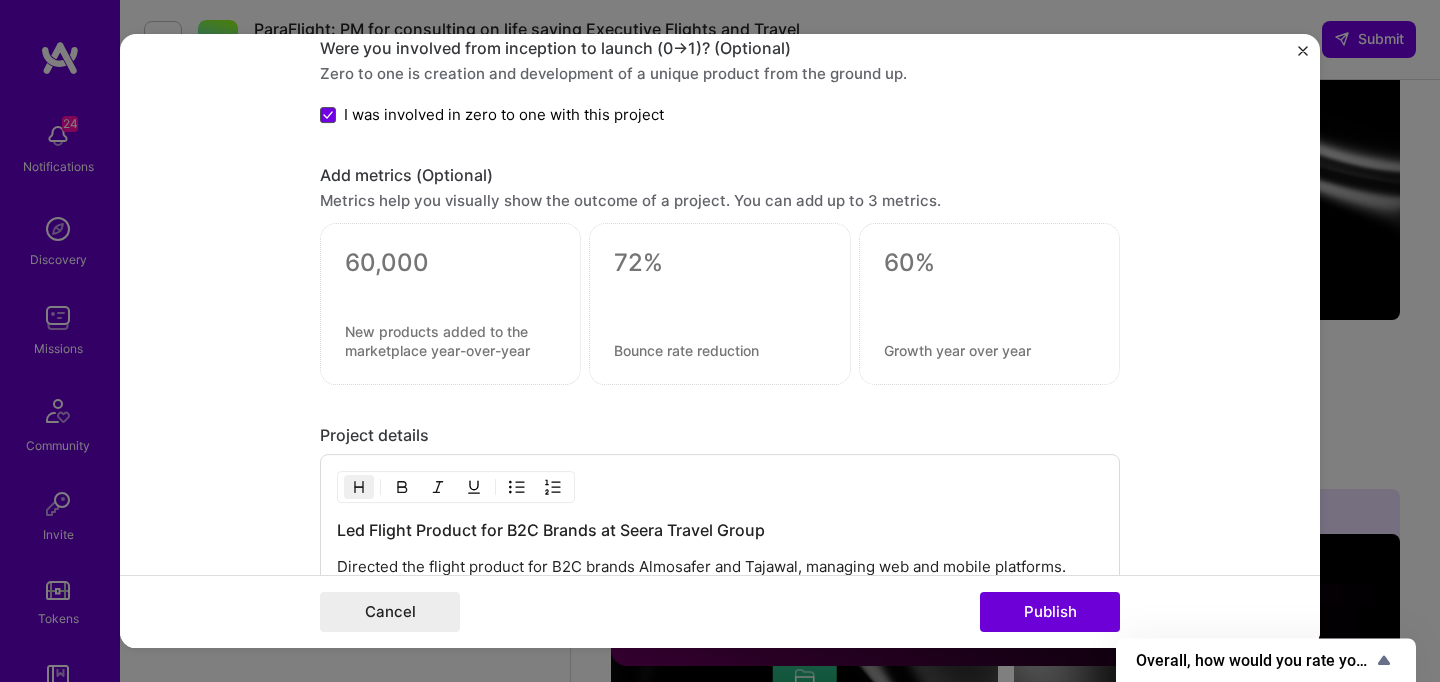 click at bounding box center (328, 115) 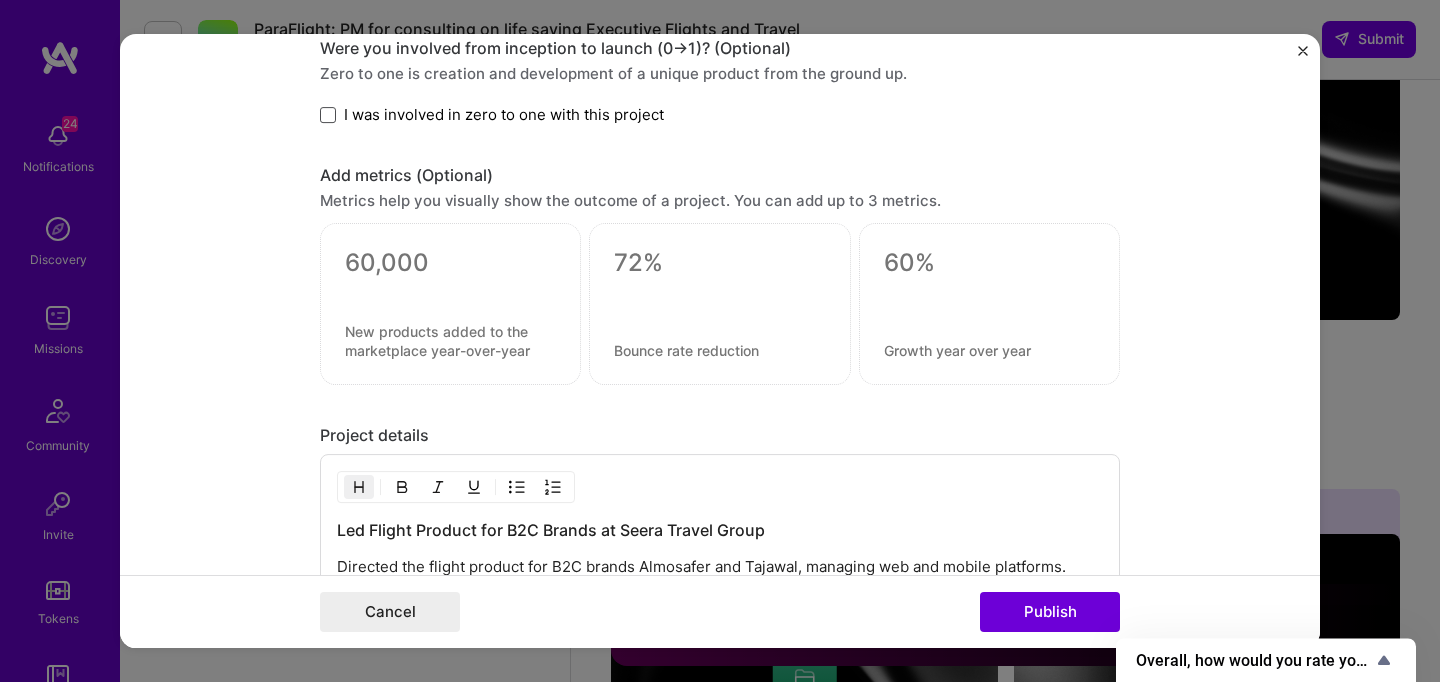 click at bounding box center (328, 115) 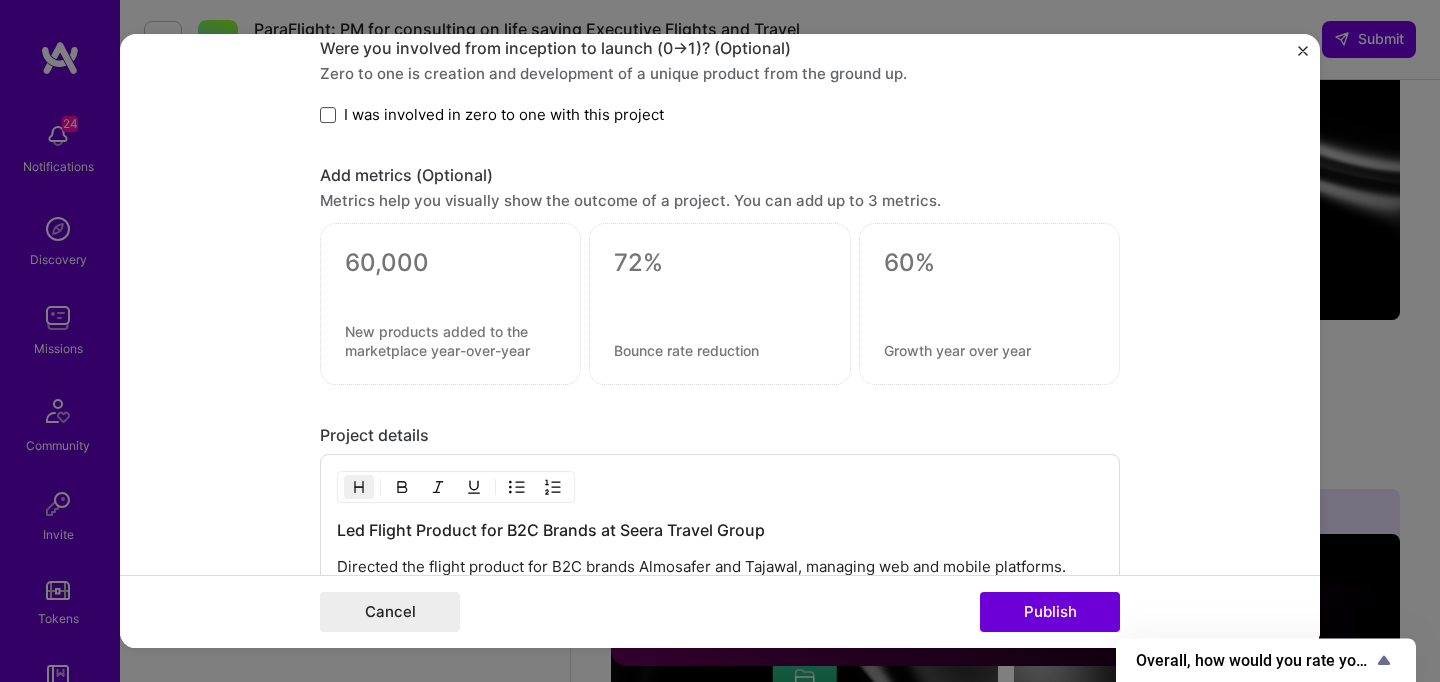 click on "I was involved in zero to one with this project" at bounding box center (0, 0) 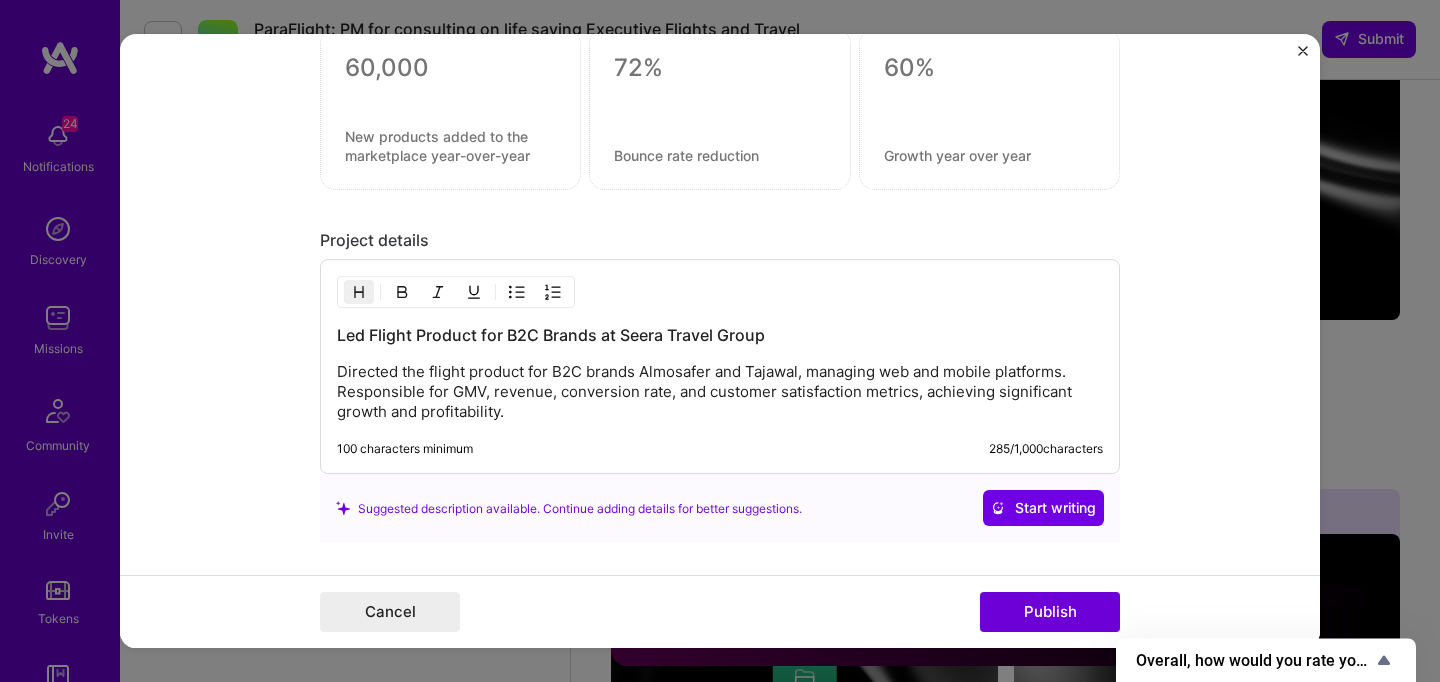 scroll, scrollTop: 1833, scrollLeft: 0, axis: vertical 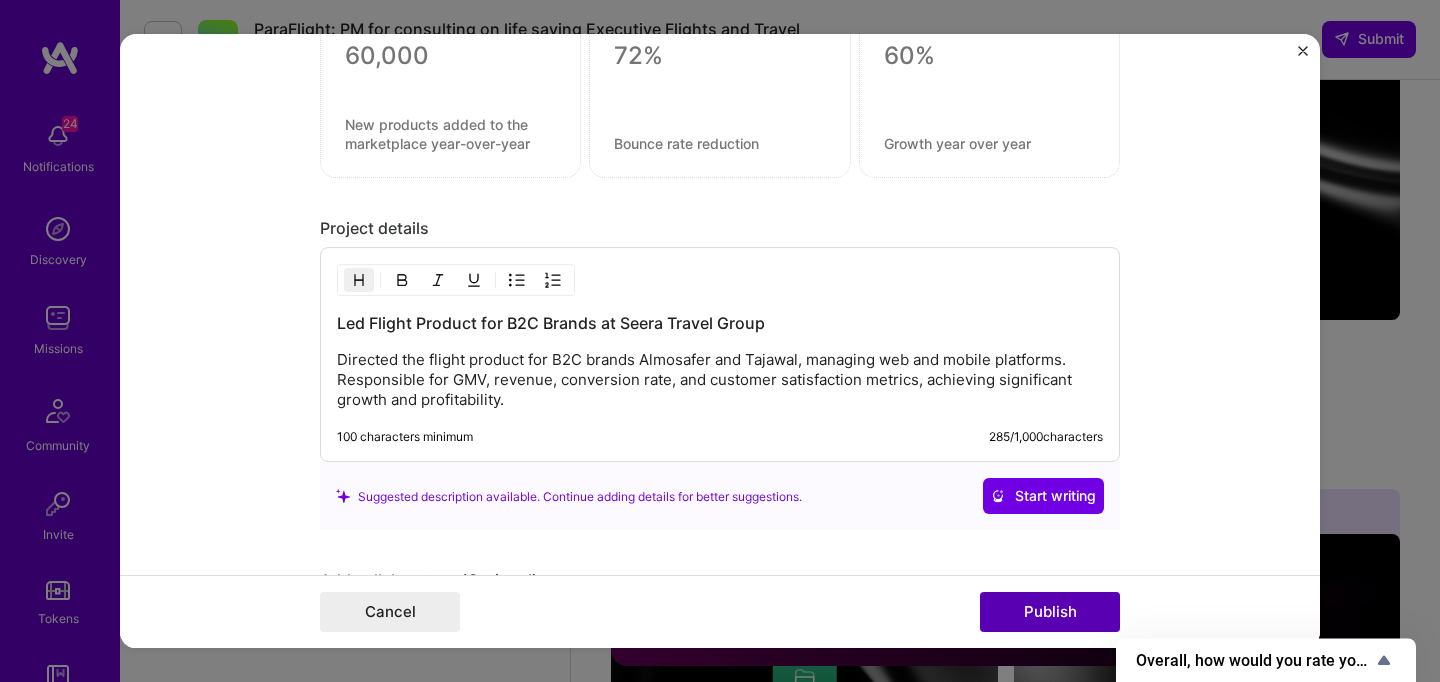 click on "Publish" at bounding box center [1050, 612] 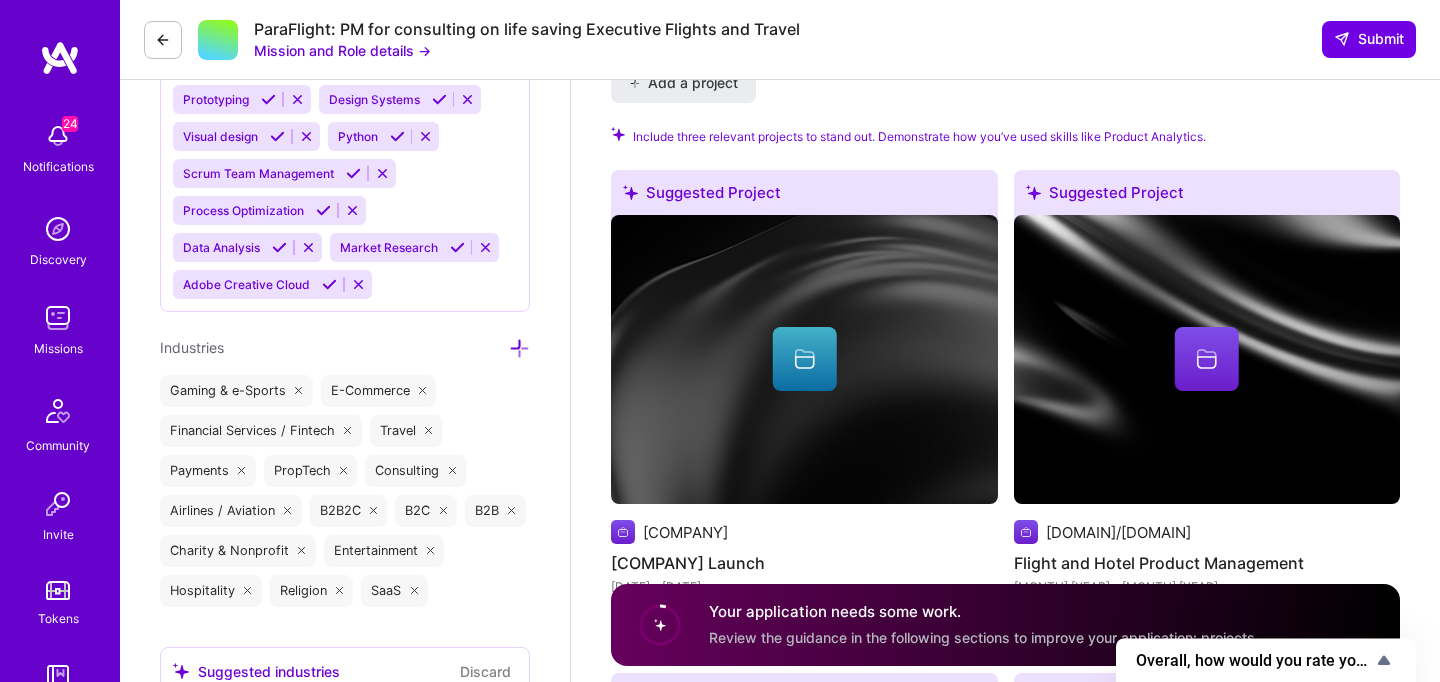 scroll, scrollTop: 1958, scrollLeft: 0, axis: vertical 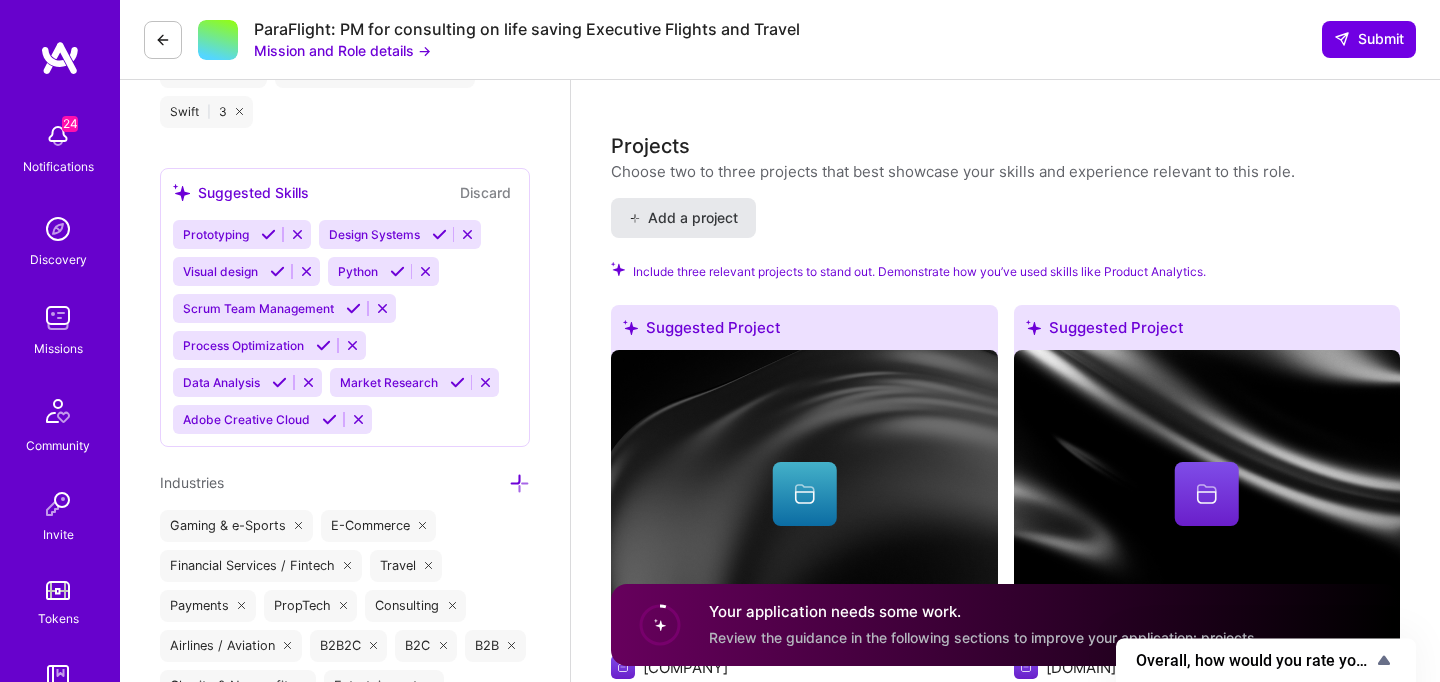 click on "Add a project" at bounding box center (683, 218) 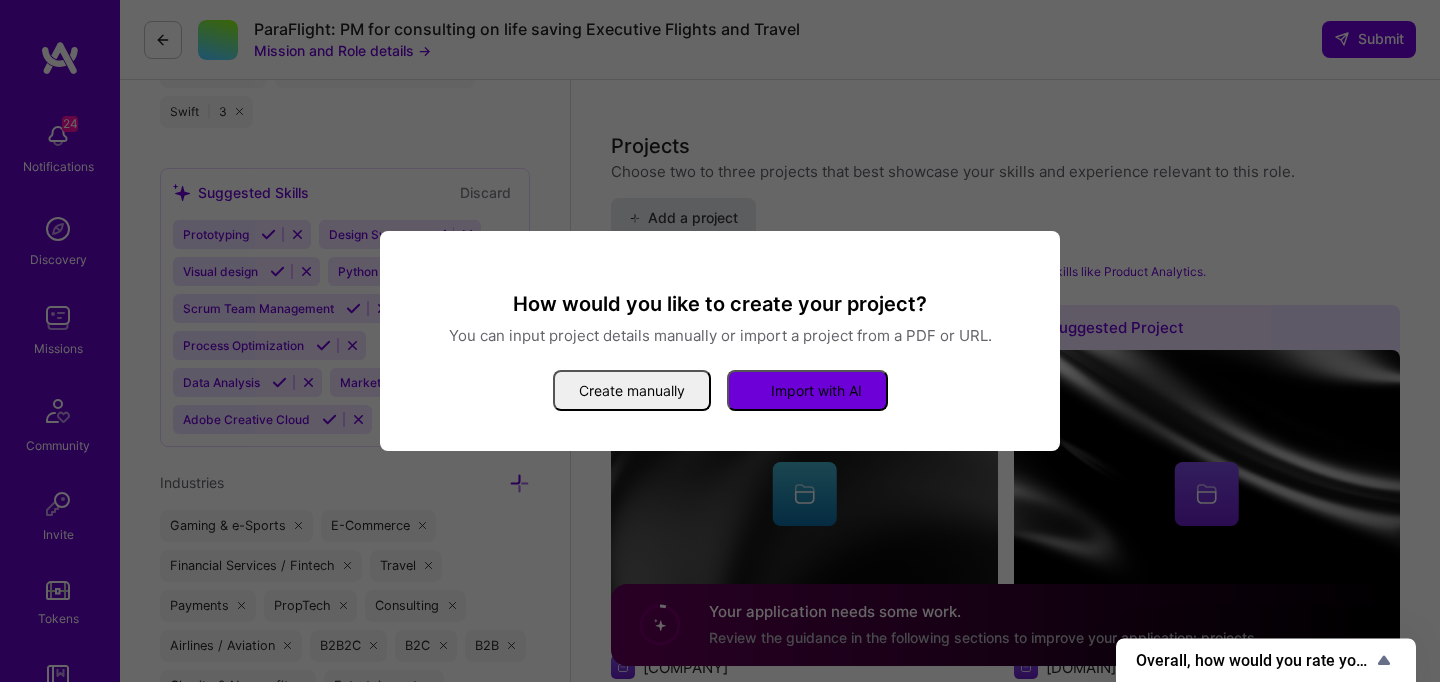 type 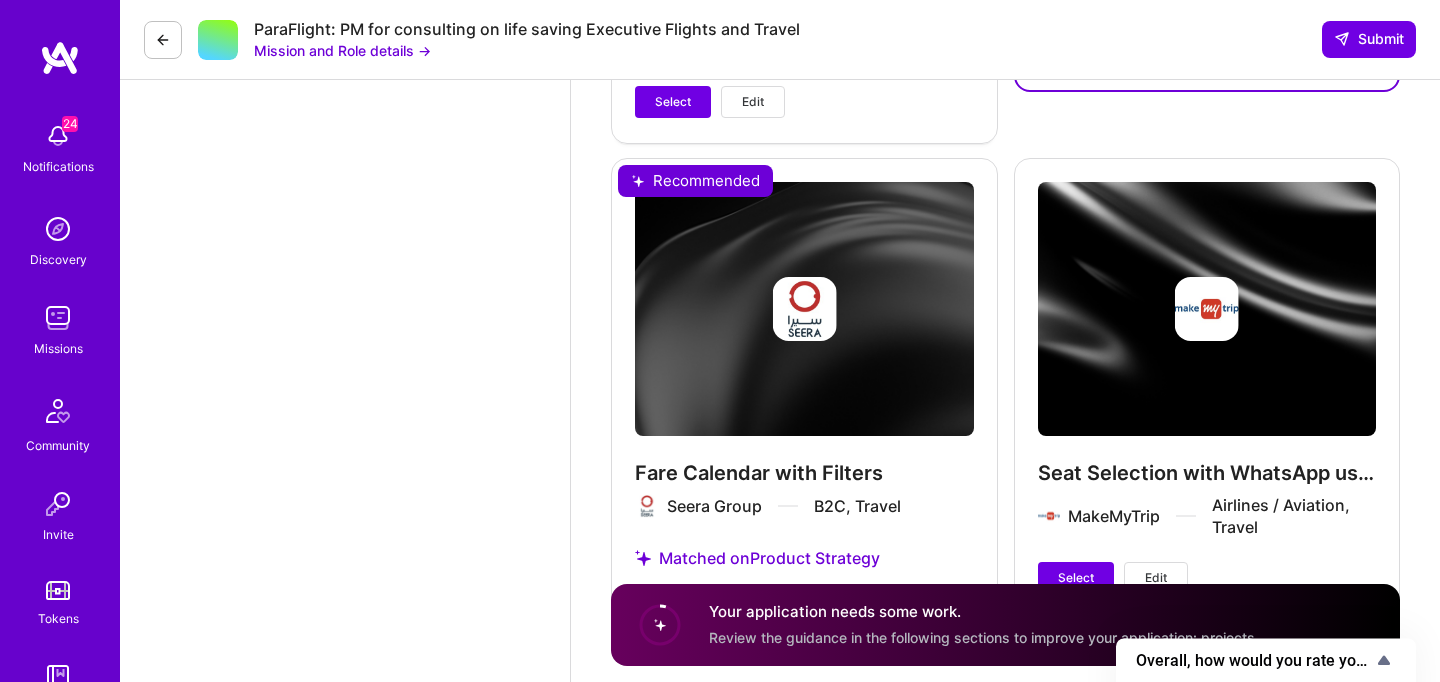 scroll, scrollTop: 5235, scrollLeft: 0, axis: vertical 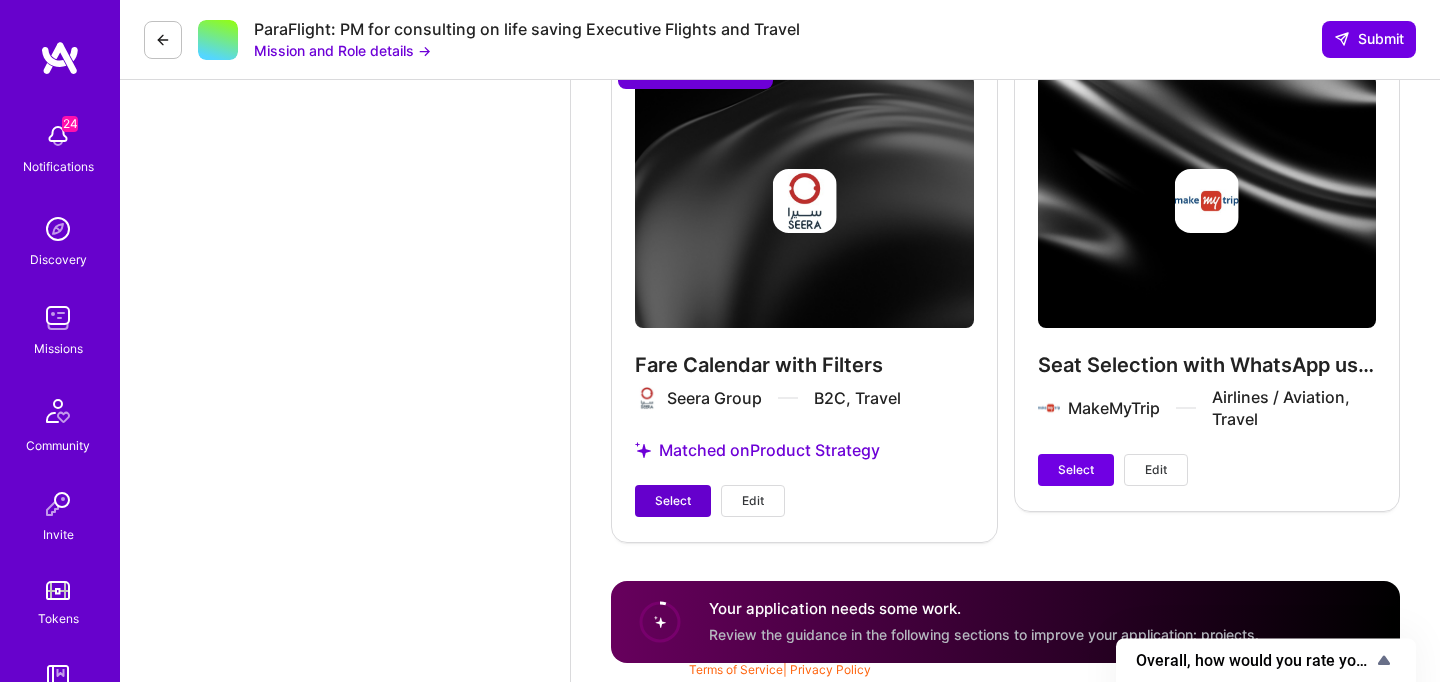 click on "Select" at bounding box center (673, 501) 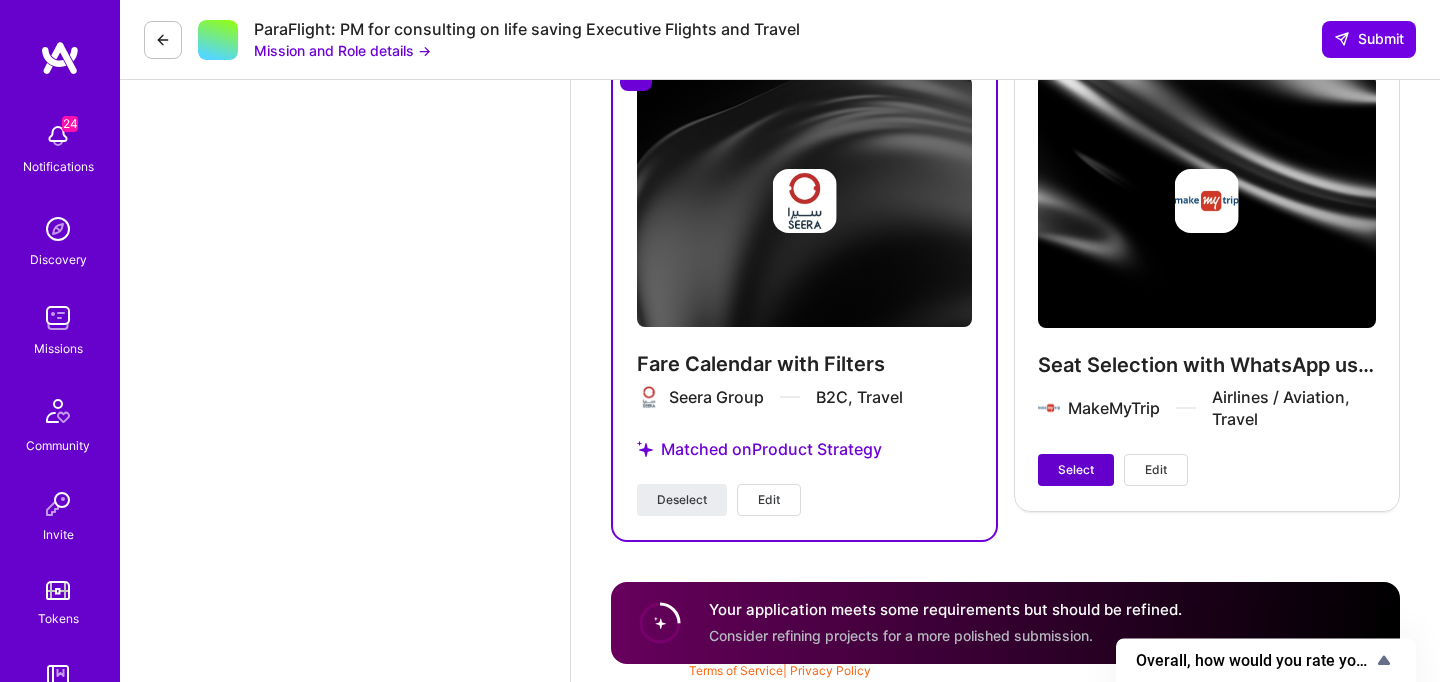 click on "Select" at bounding box center (1076, 470) 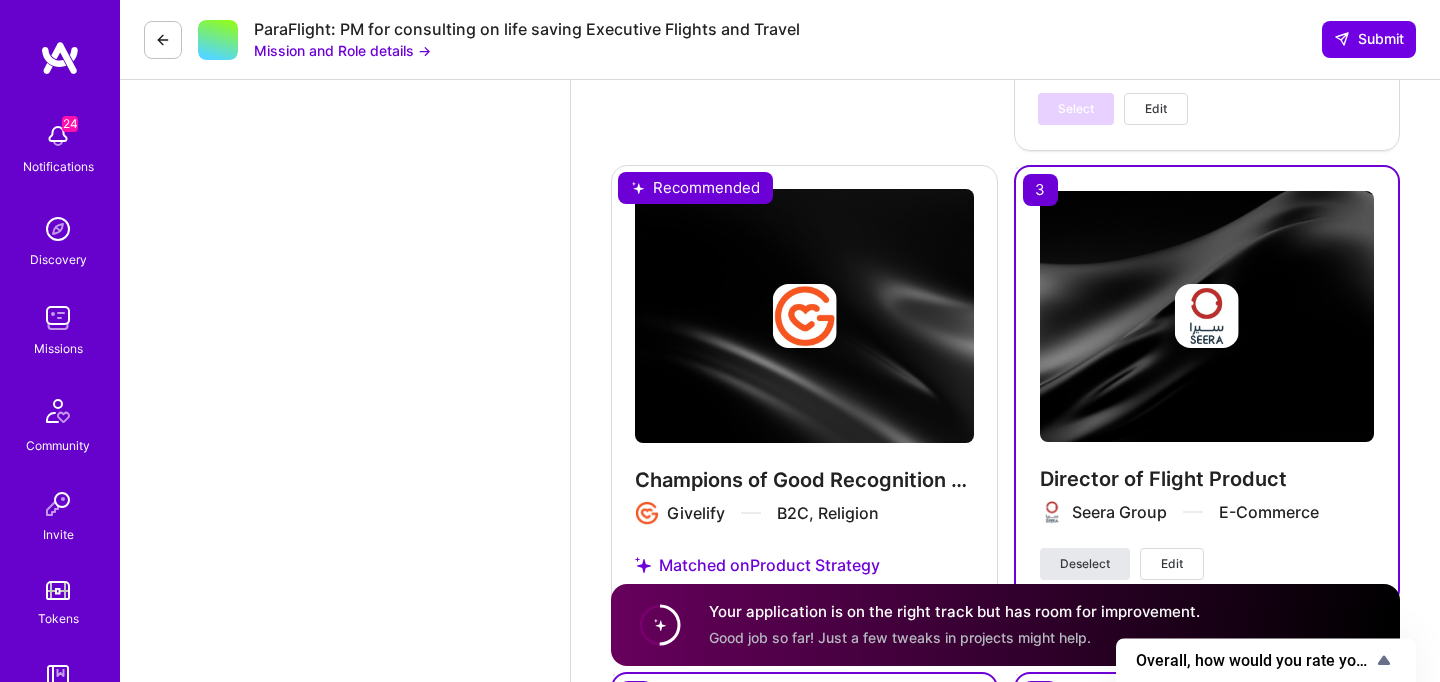 scroll, scrollTop: 5236, scrollLeft: 0, axis: vertical 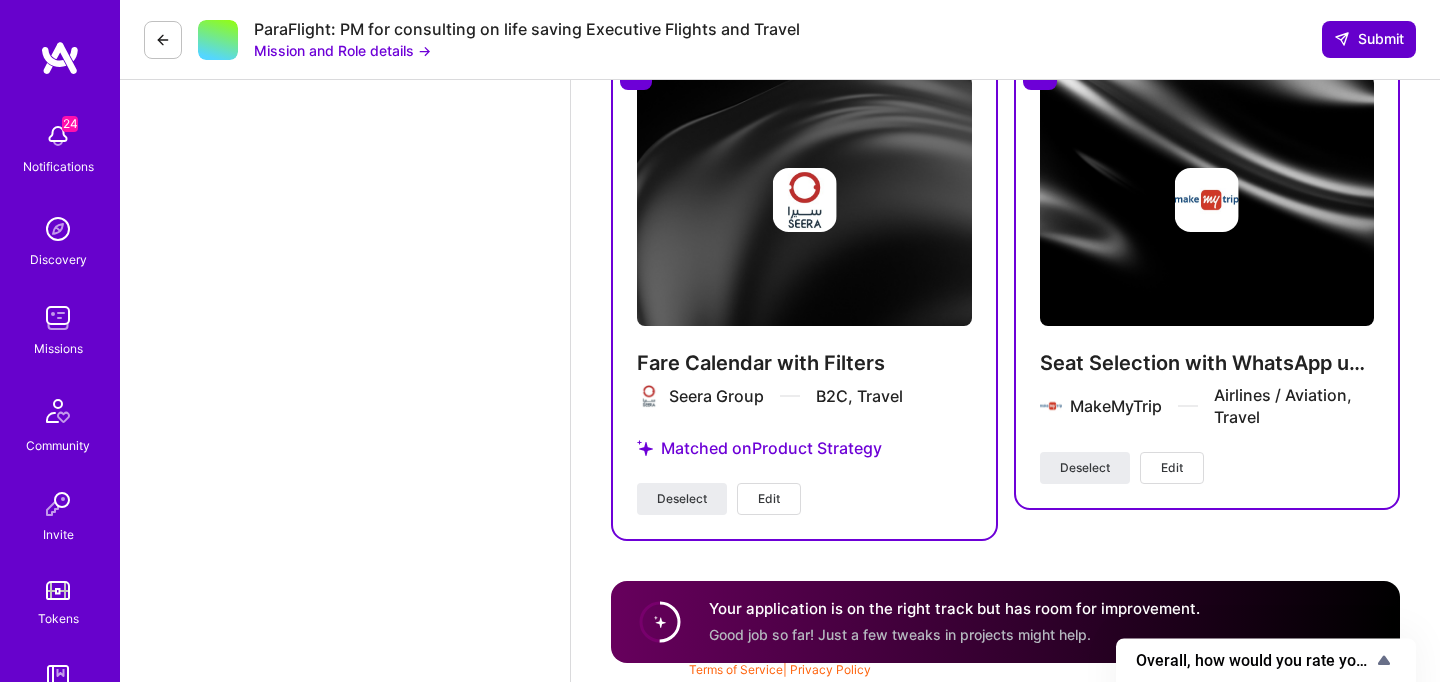 click on "Submit" at bounding box center [1369, 39] 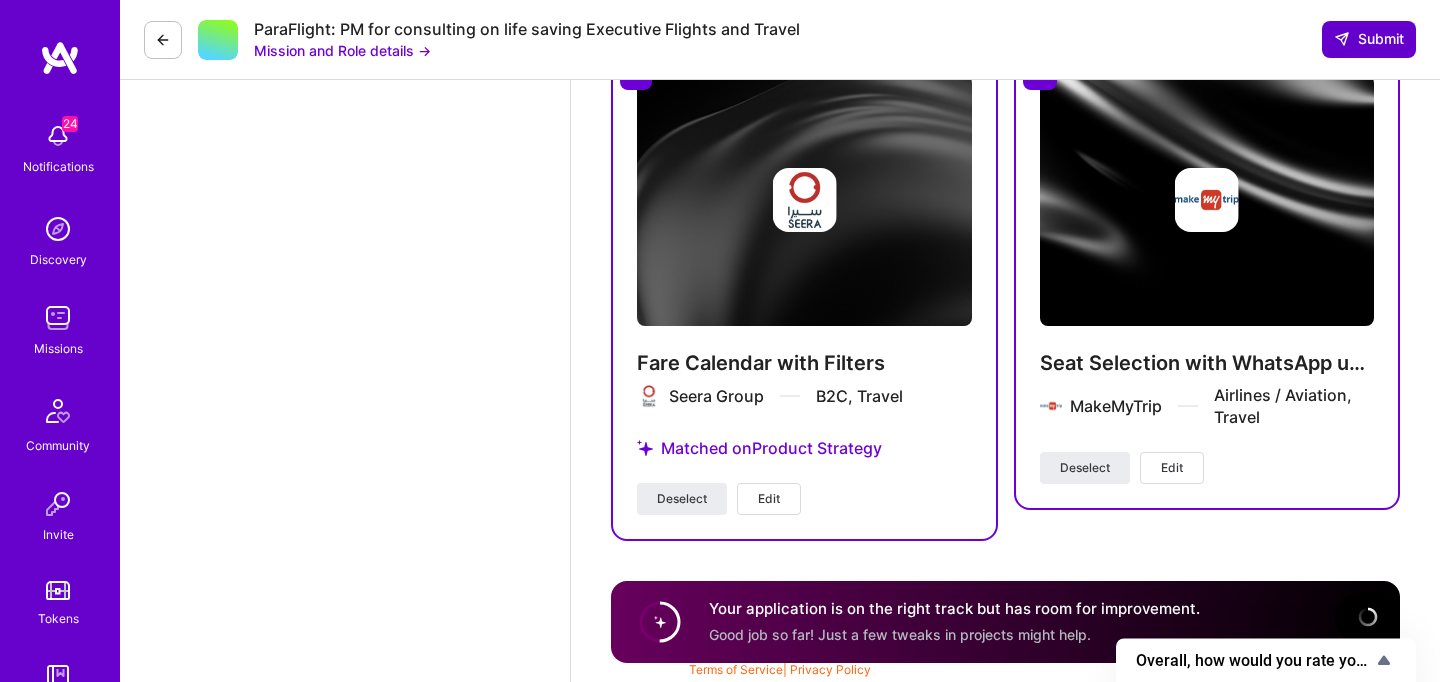 click on "Submit" at bounding box center (1369, 39) 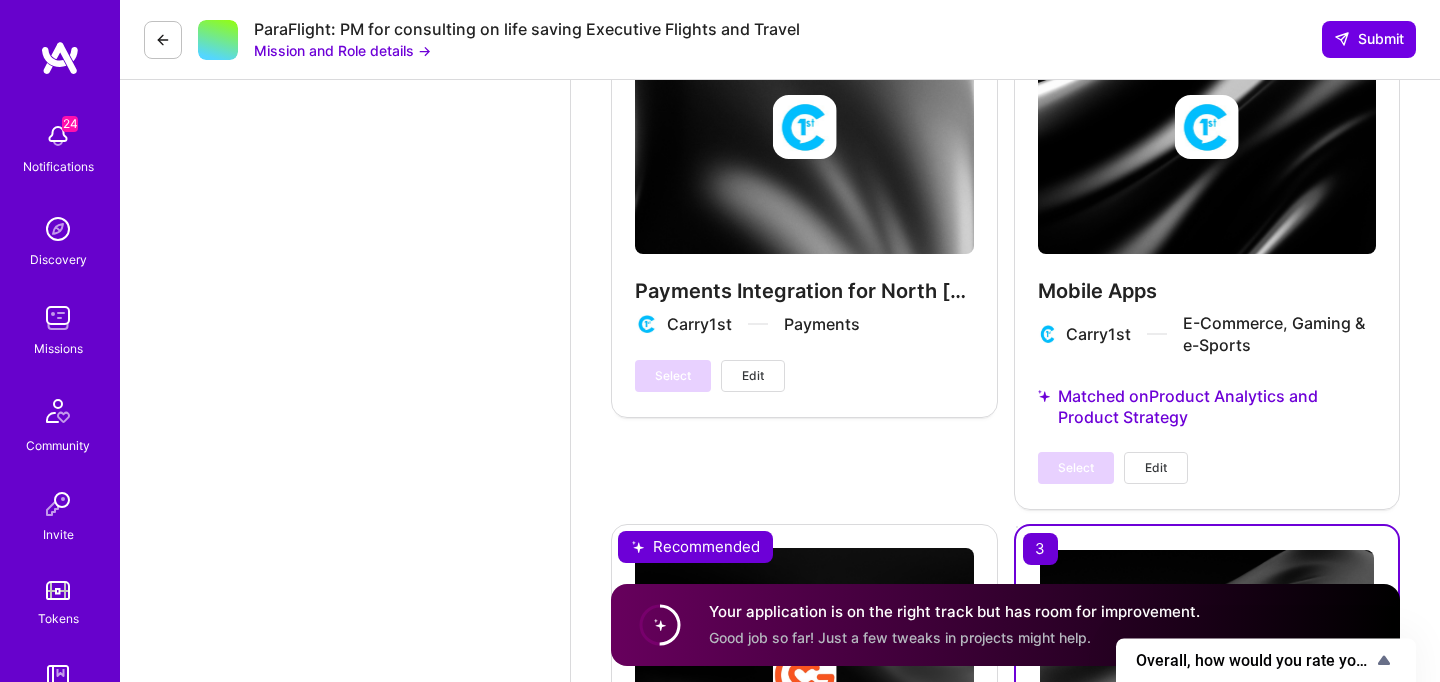 scroll, scrollTop: 4217, scrollLeft: 0, axis: vertical 